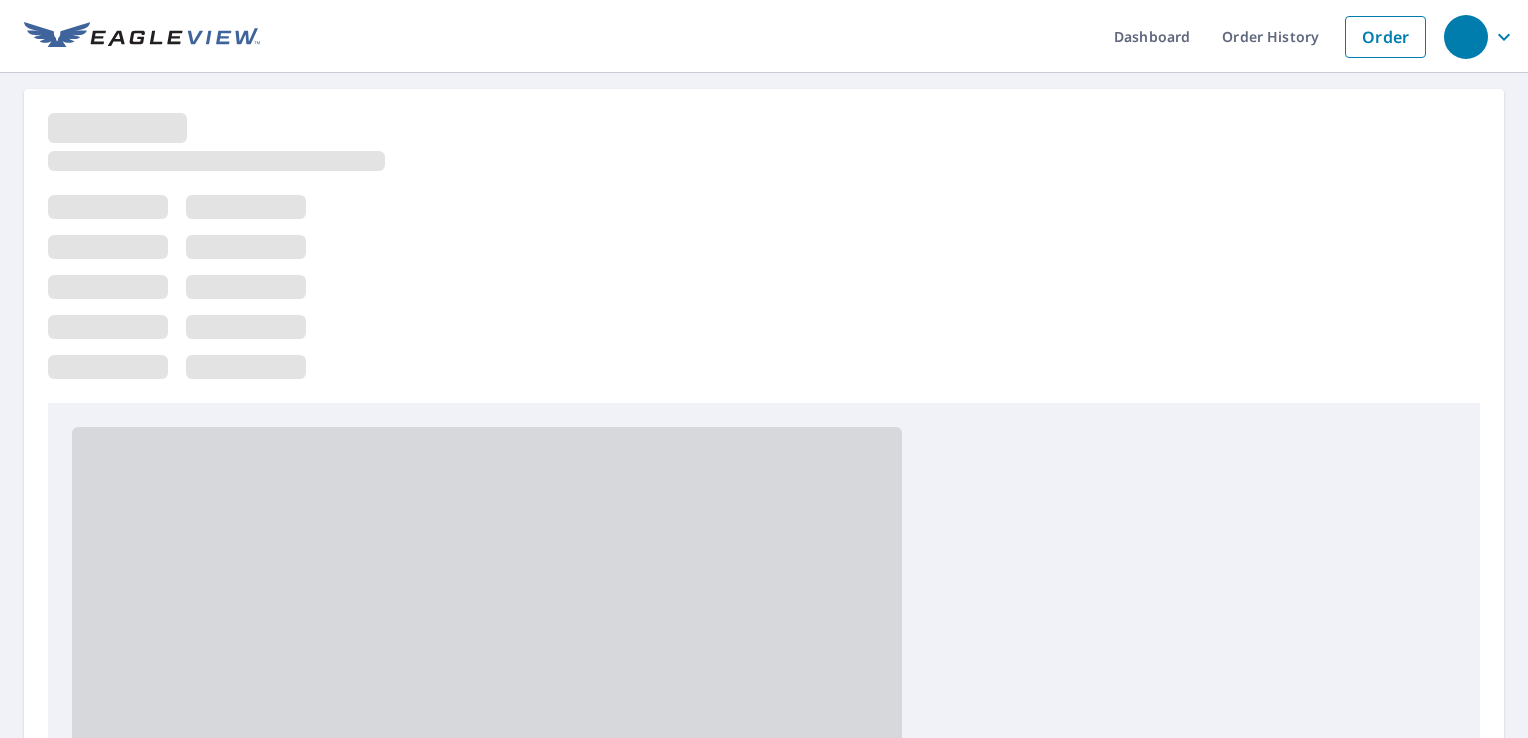 scroll, scrollTop: 0, scrollLeft: 0, axis: both 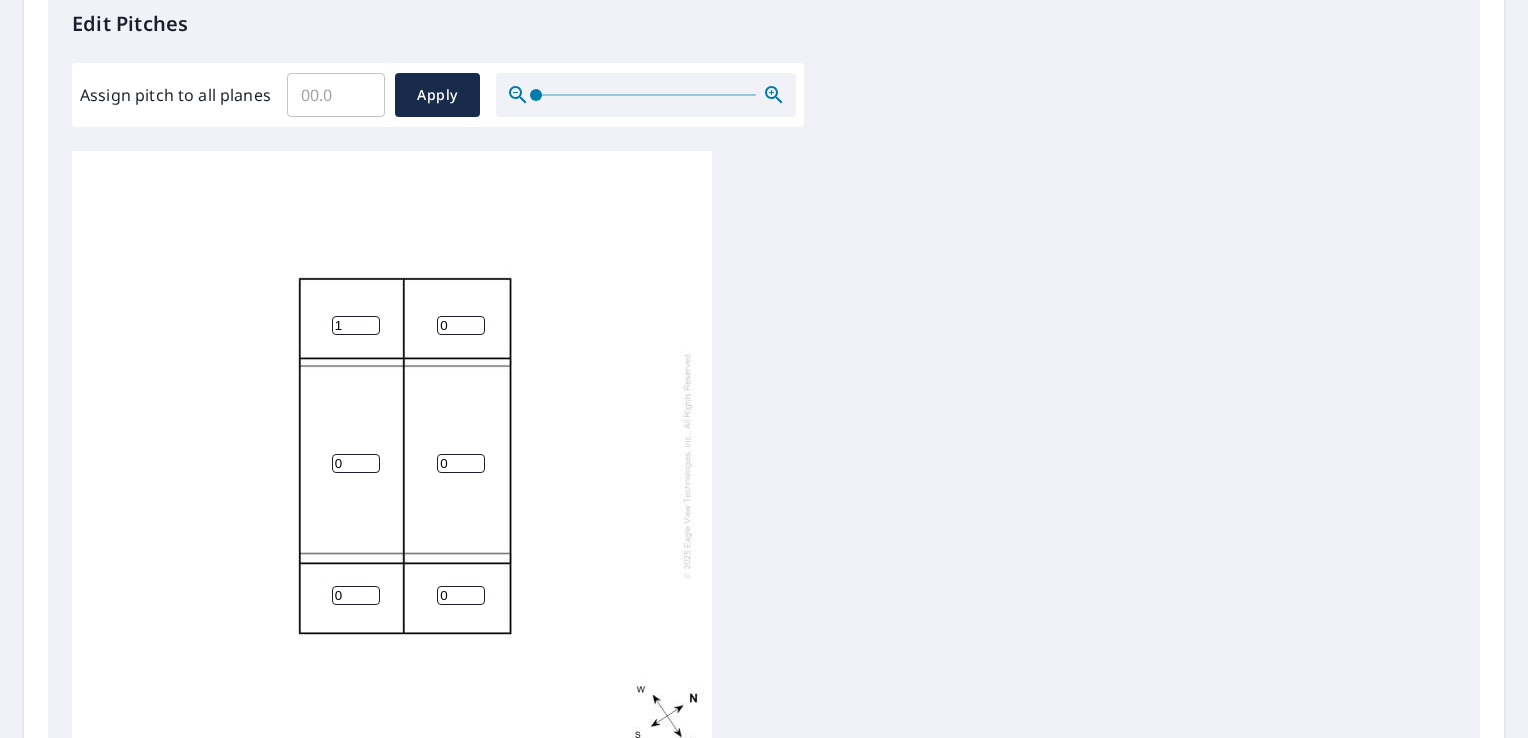 click on "1" at bounding box center [356, 325] 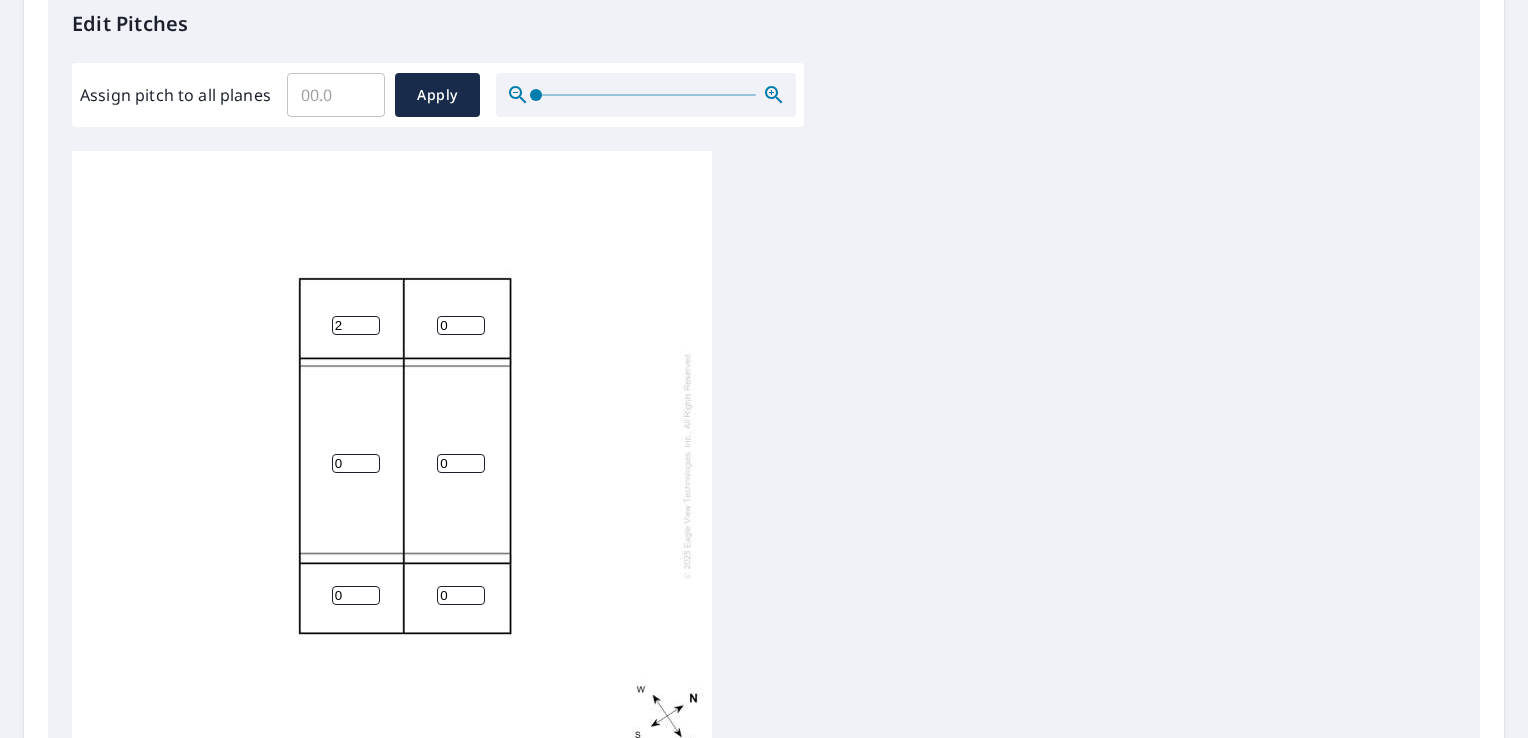 click on "2" at bounding box center [356, 325] 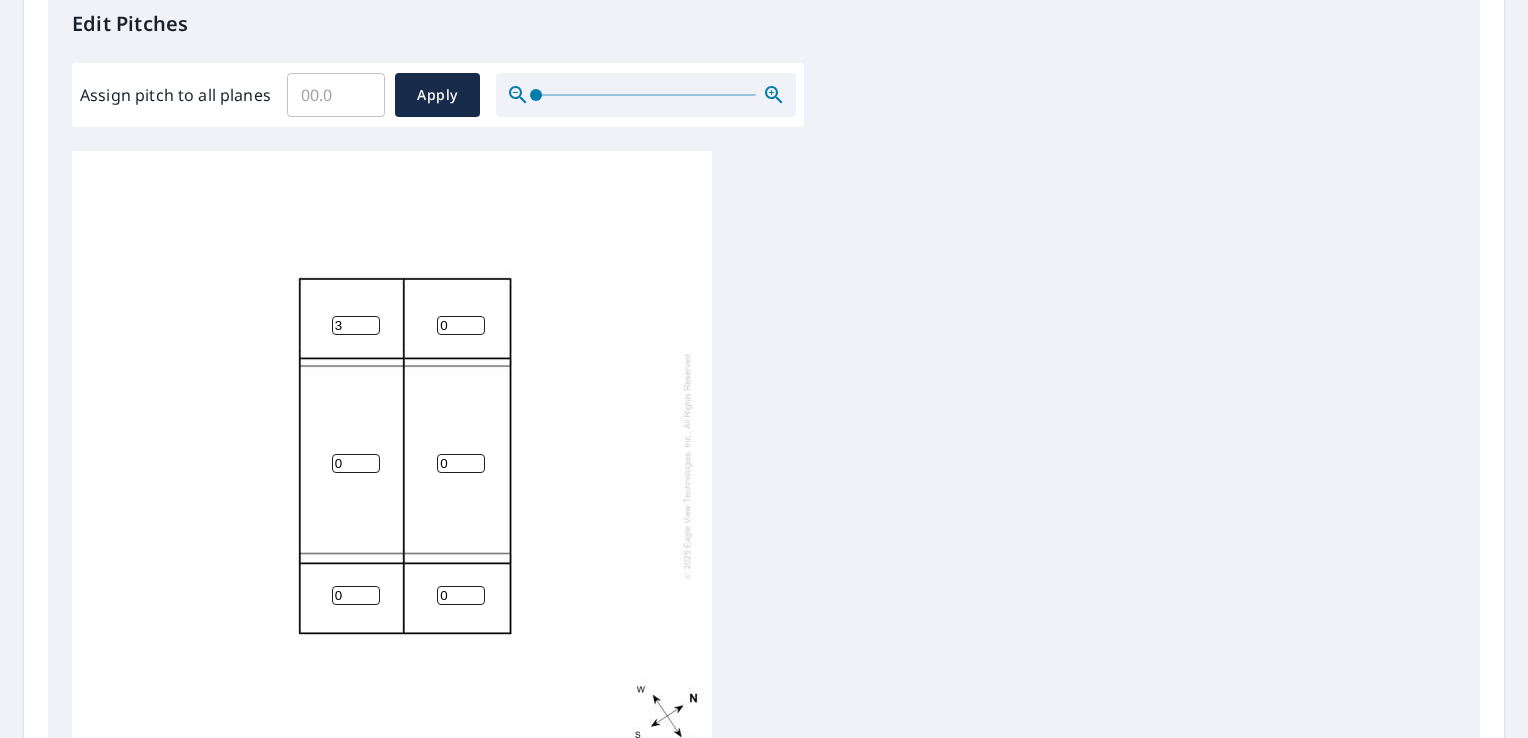 click on "3" at bounding box center [356, 325] 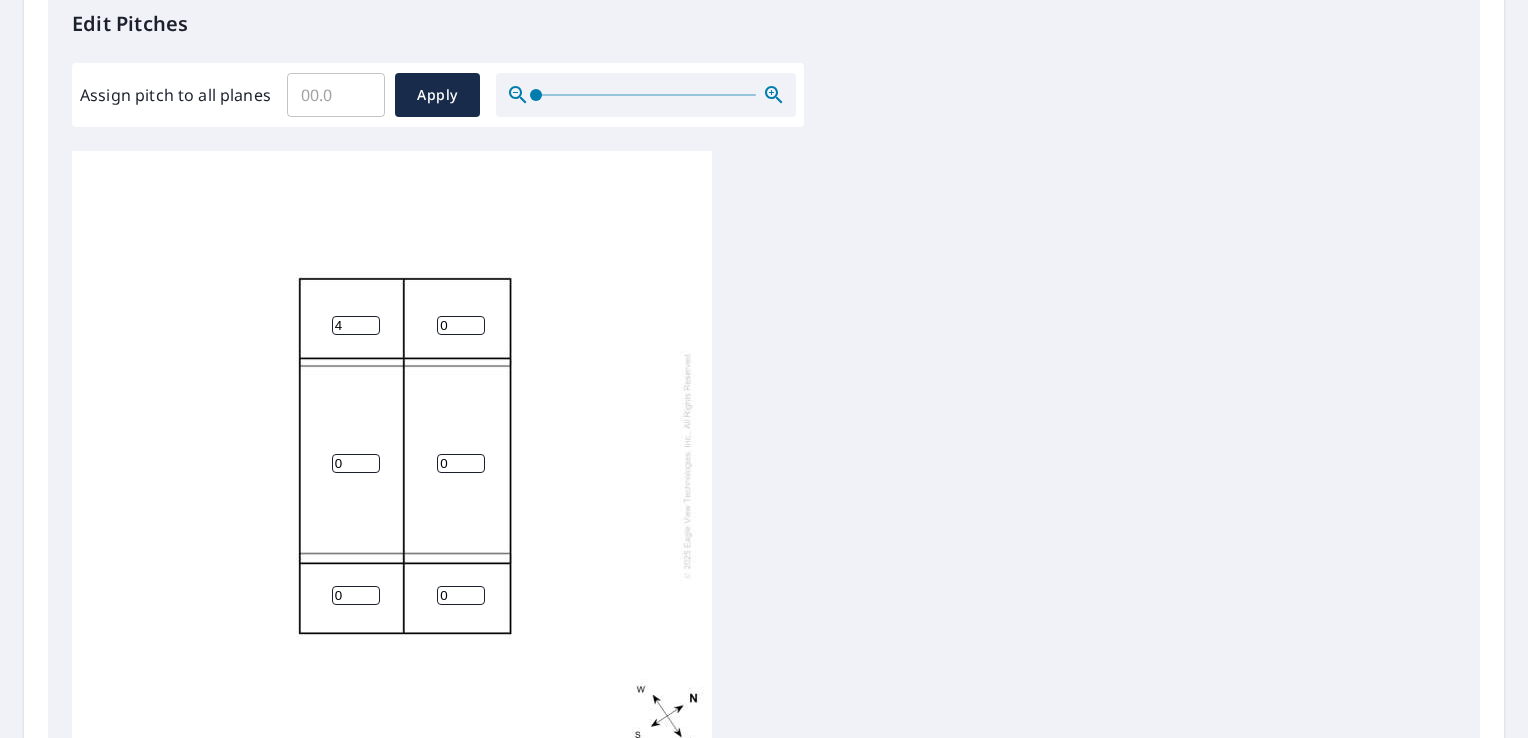 click on "4" at bounding box center [356, 325] 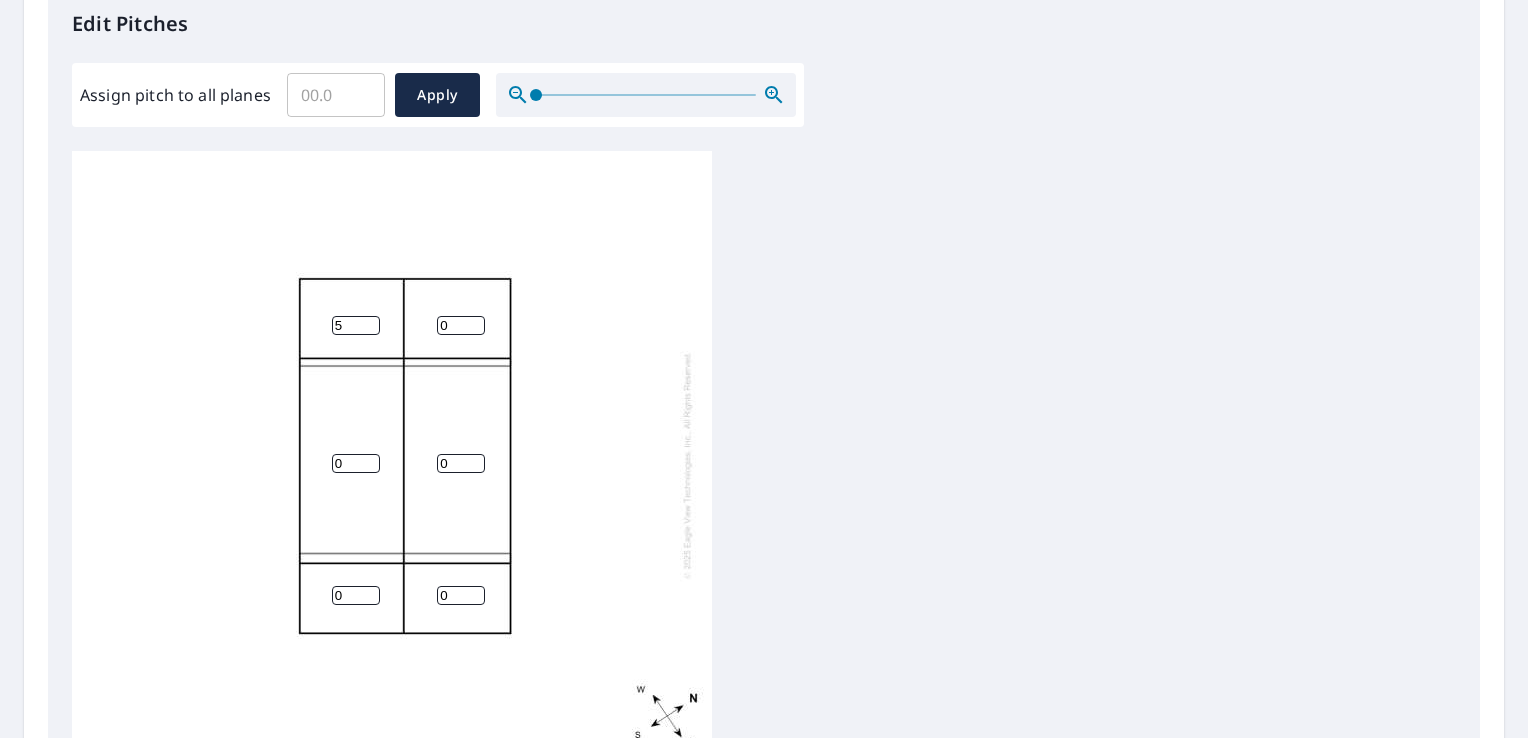 type on "5" 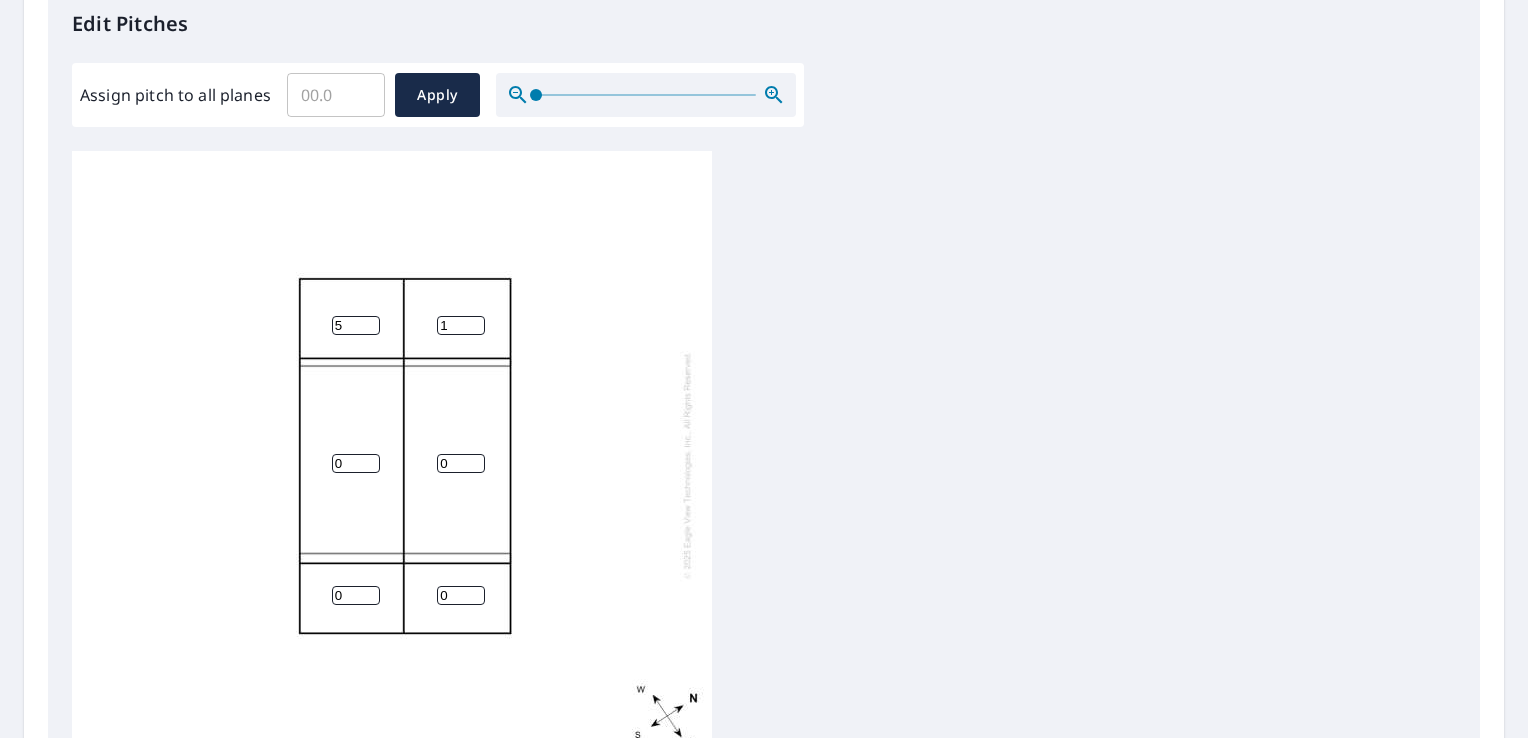 click on "1" at bounding box center [461, 325] 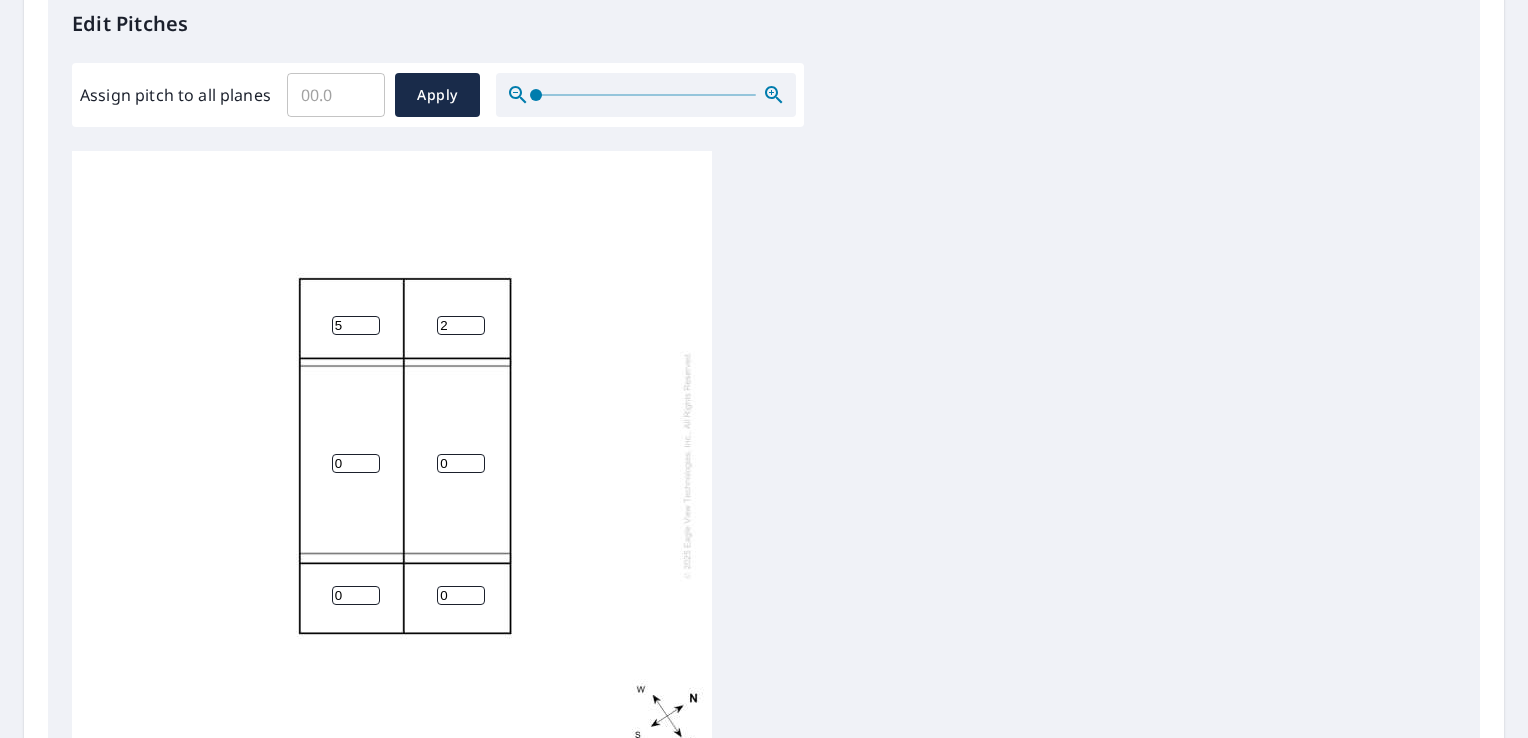 click on "2" at bounding box center (461, 325) 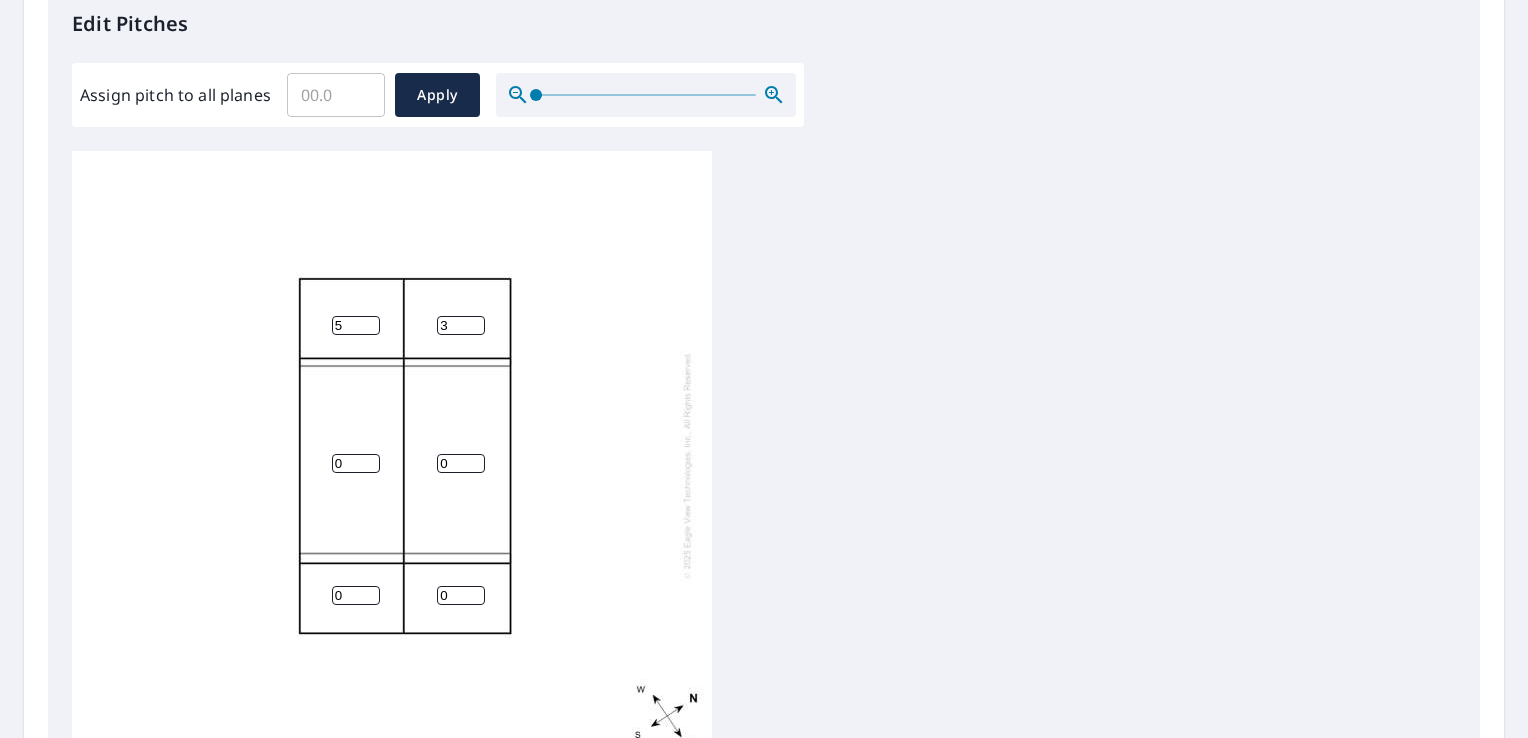 click on "3" at bounding box center [461, 325] 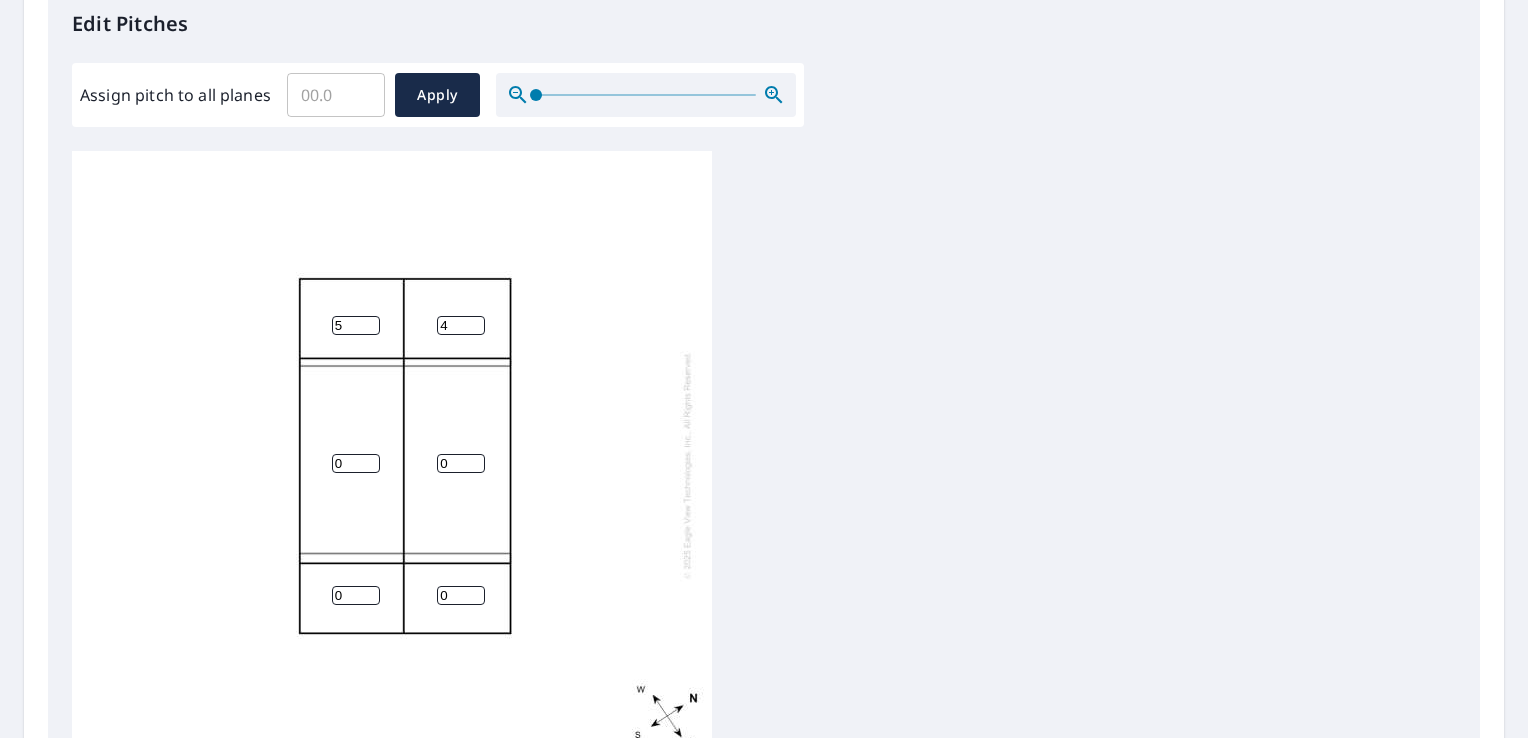click on "4" at bounding box center [461, 325] 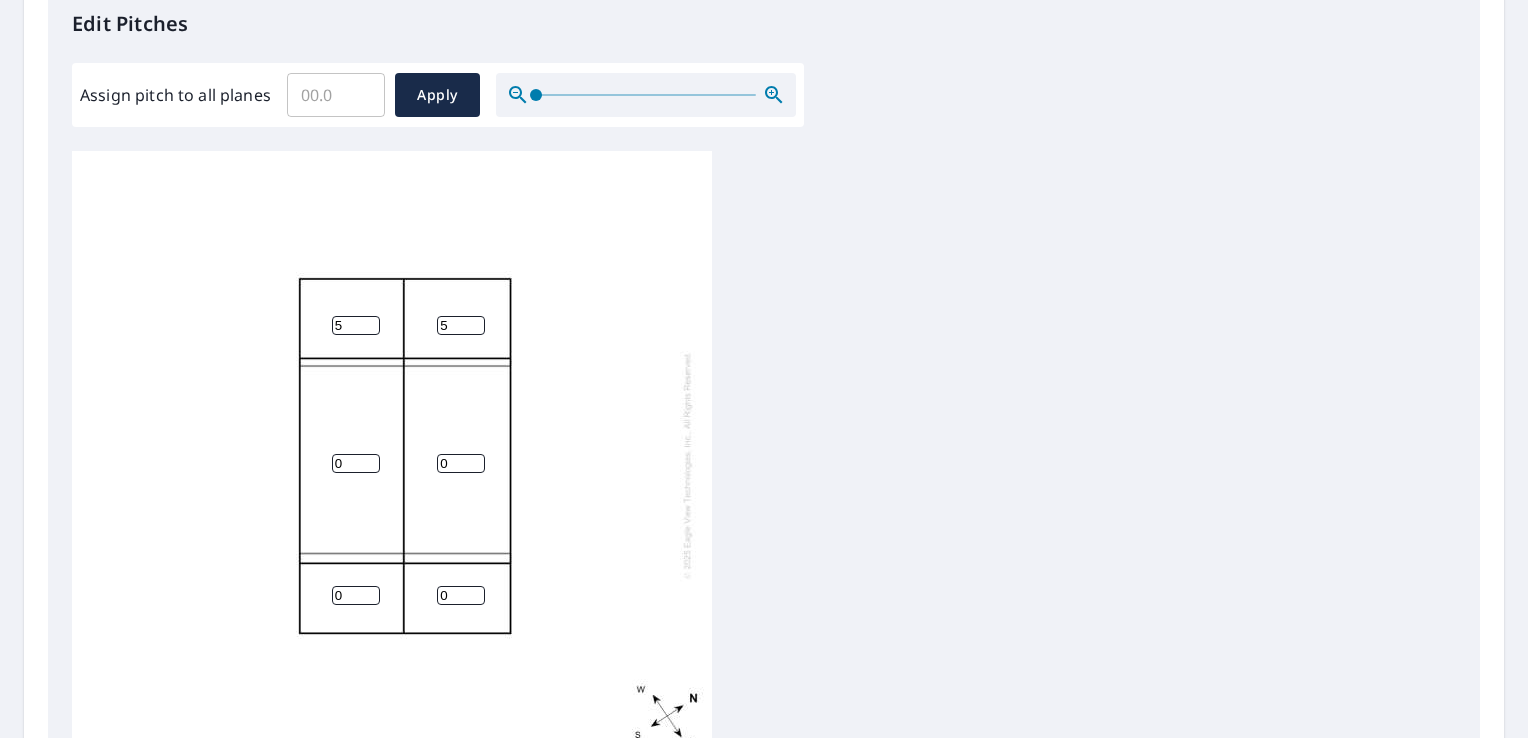 type on "5" 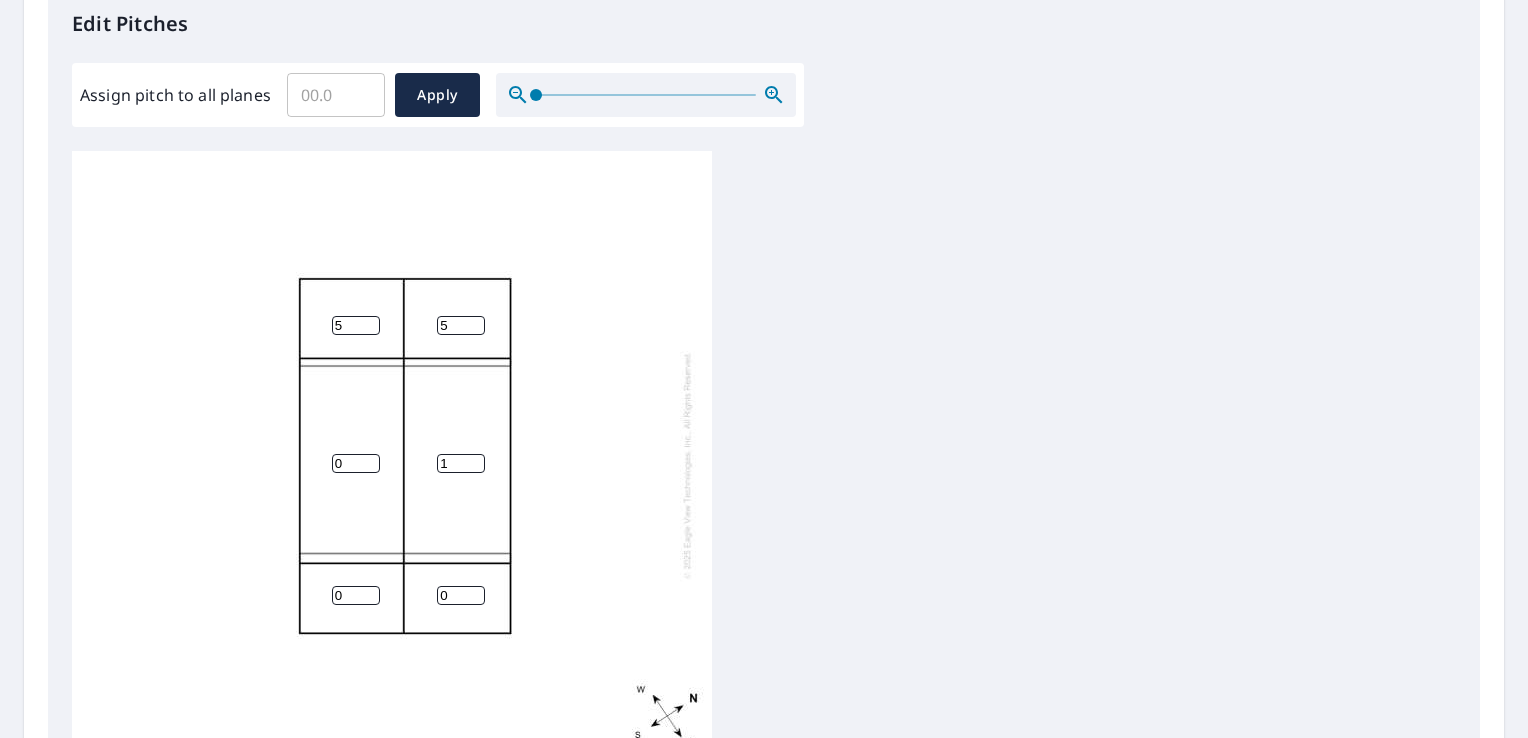 click on "1" at bounding box center (461, 463) 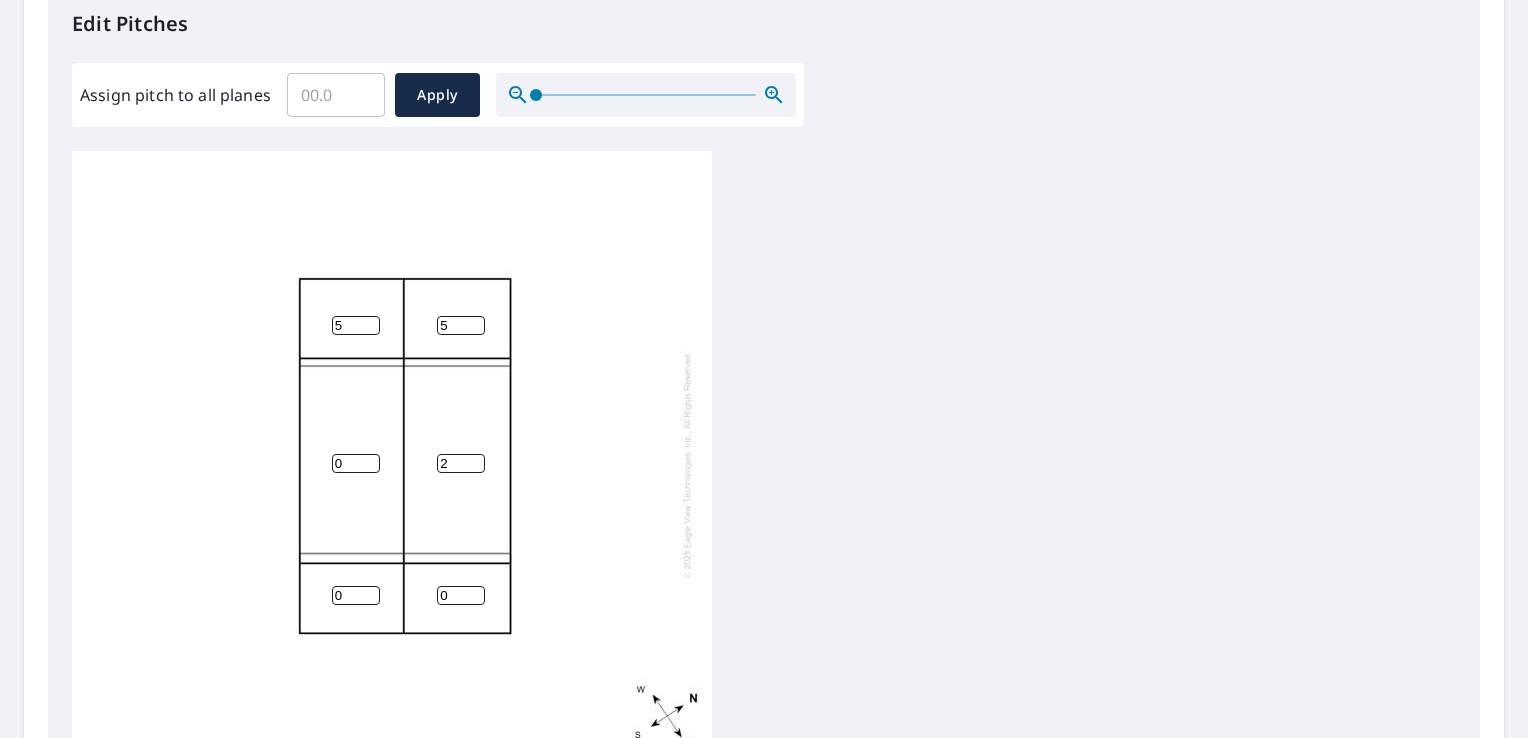 click on "2" at bounding box center [461, 463] 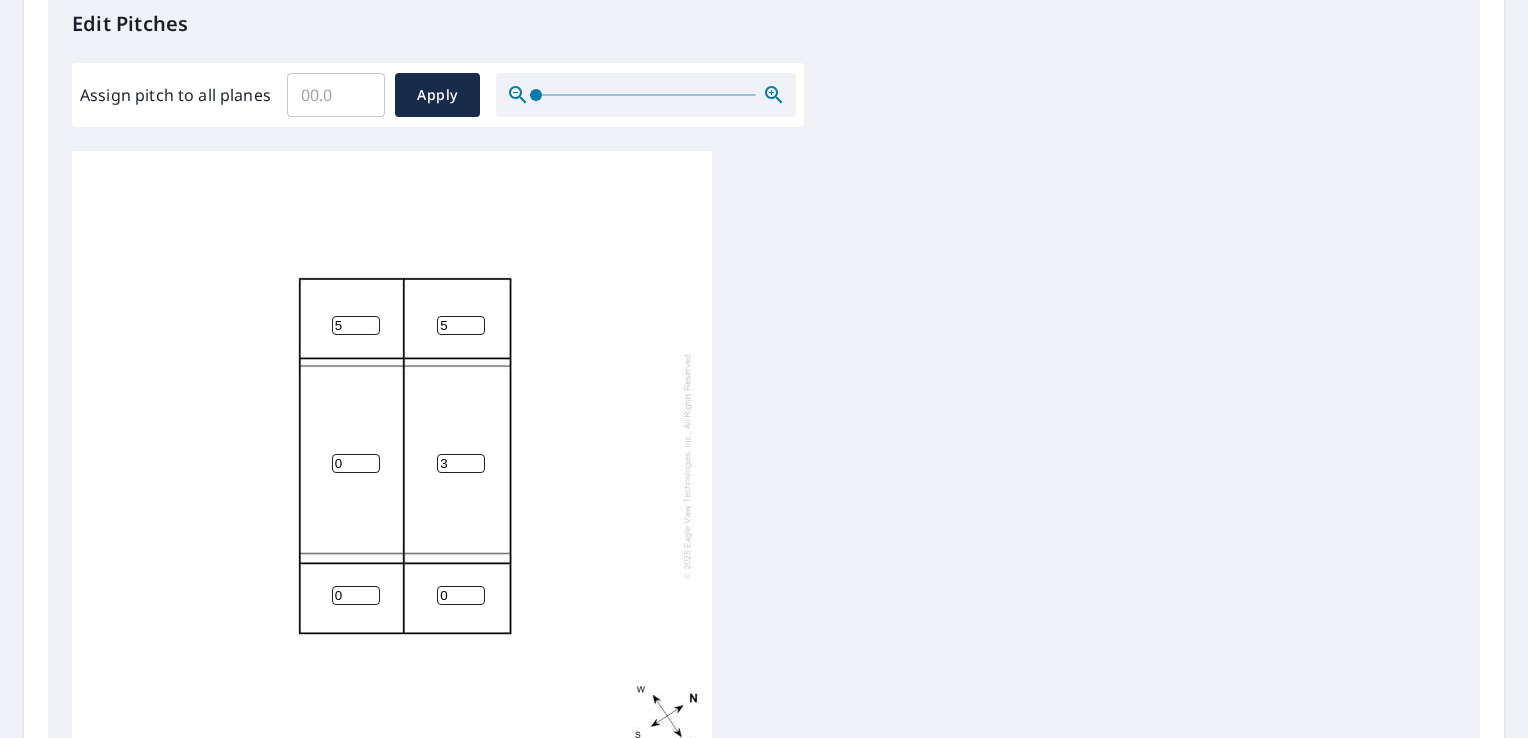 click on "3" at bounding box center [461, 463] 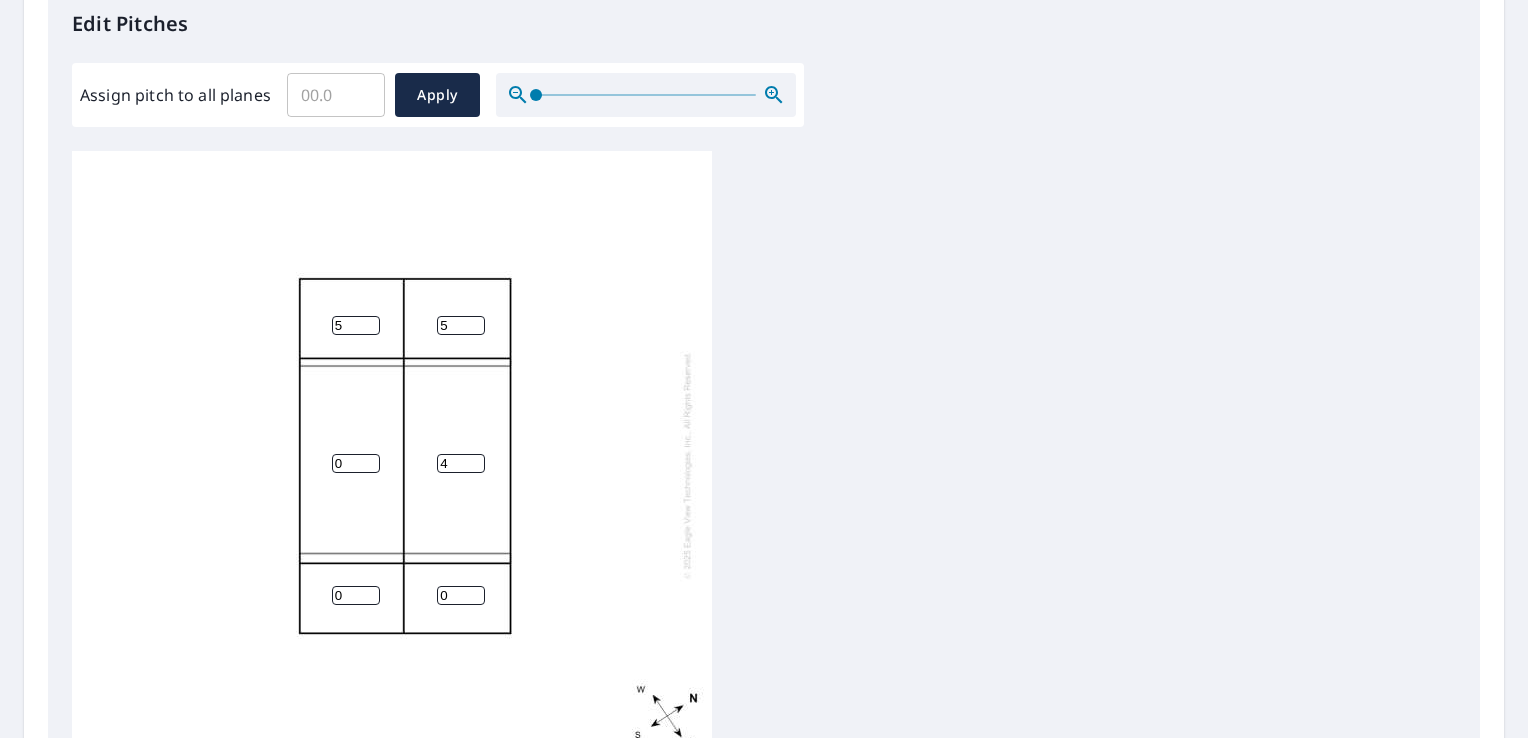 click on "4" at bounding box center [461, 463] 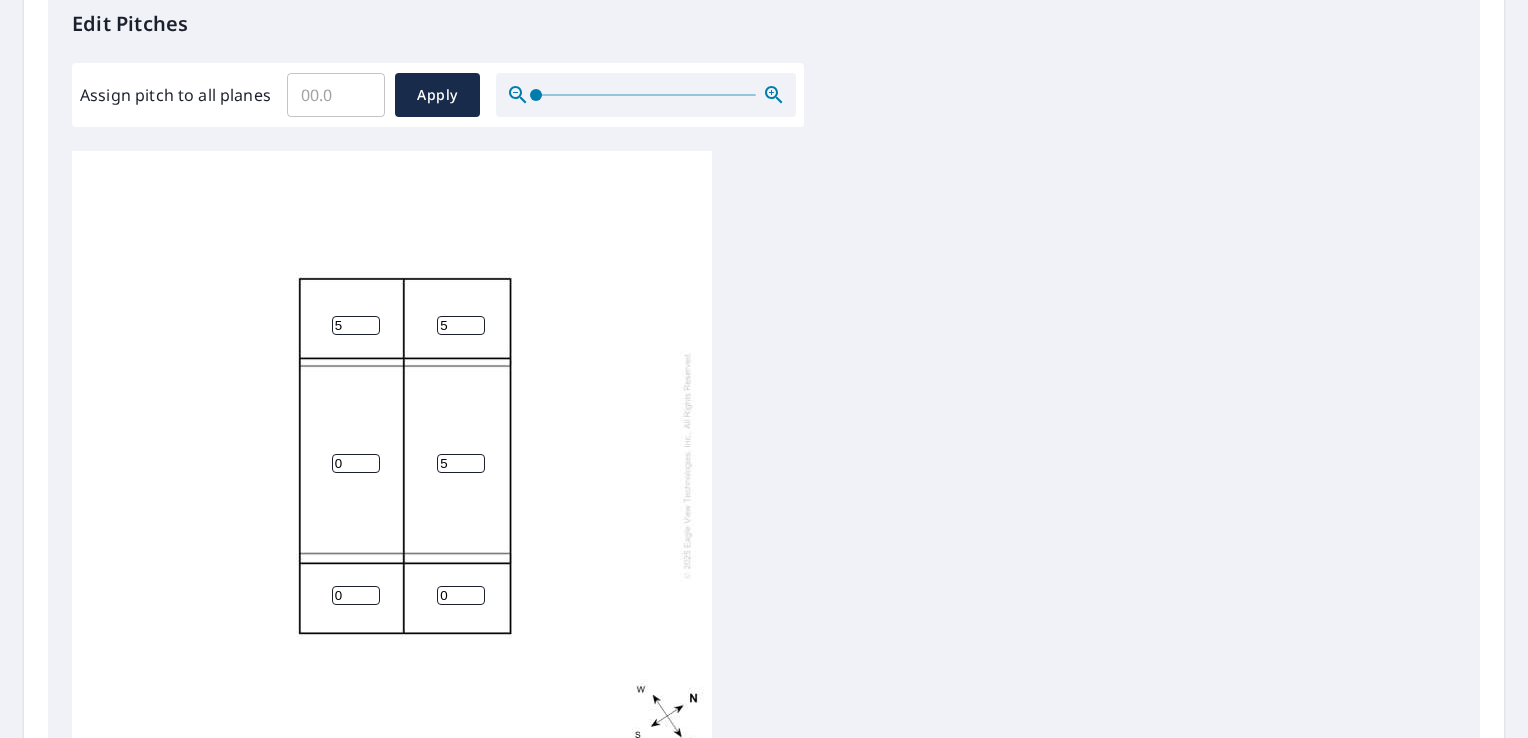 type on "5" 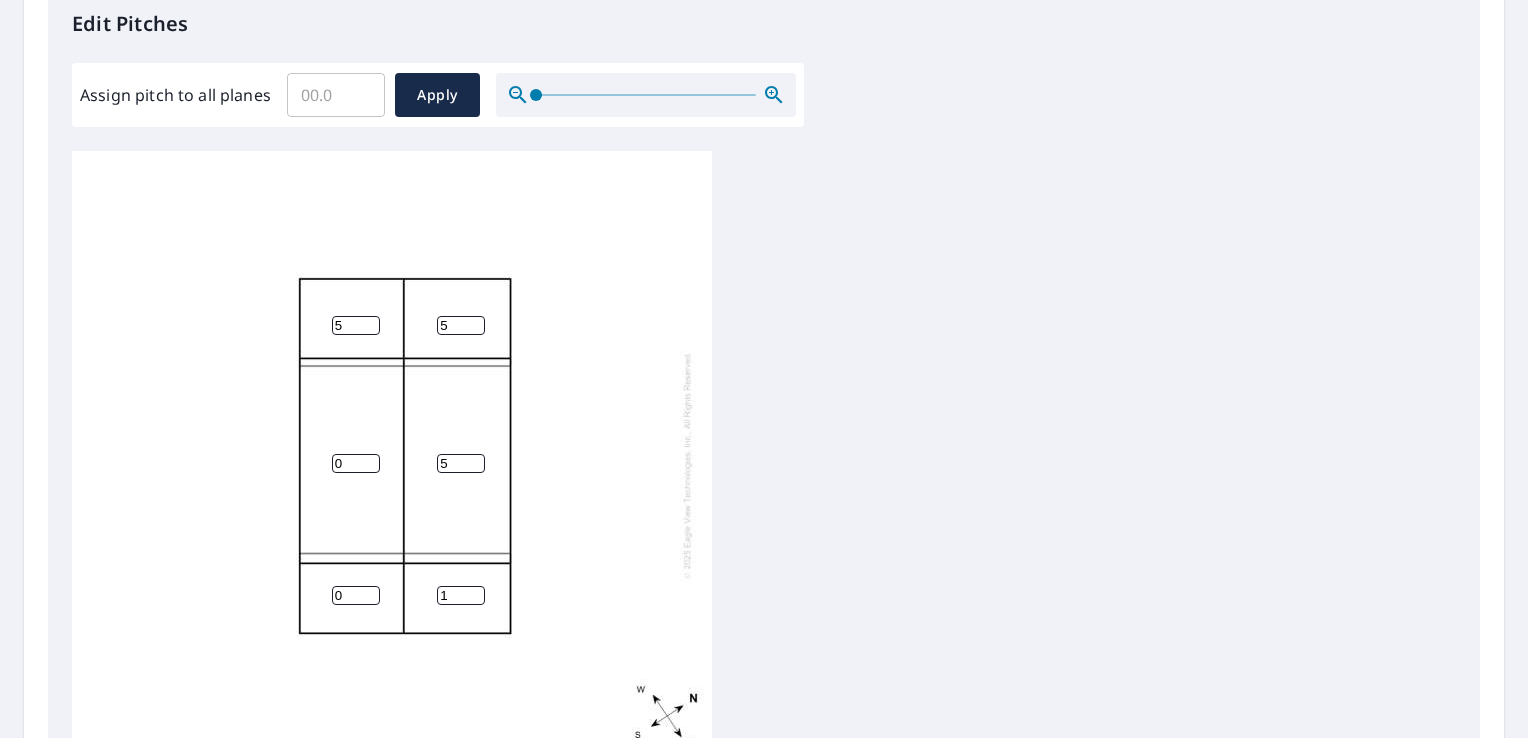 click on "1" at bounding box center (461, 595) 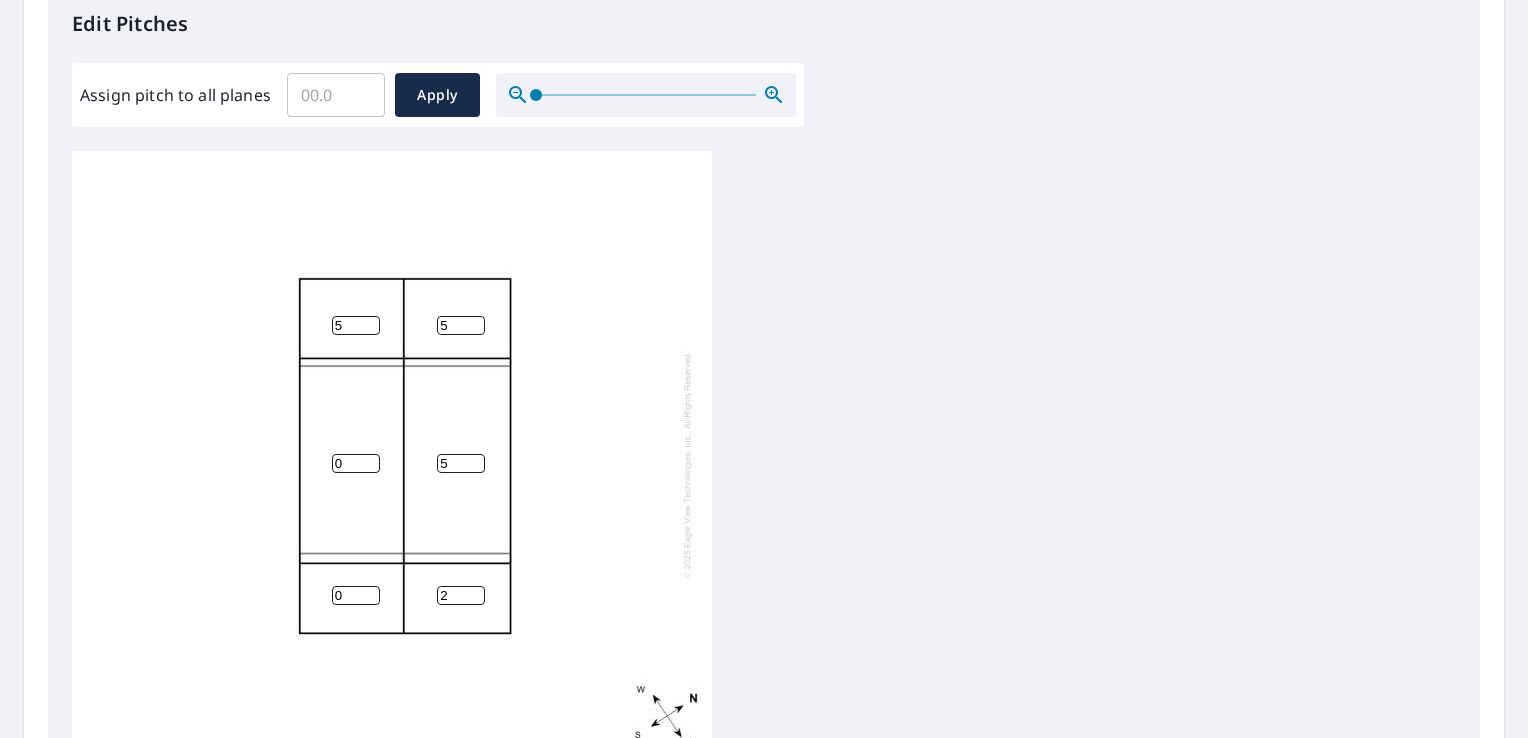 click on "2" at bounding box center [461, 595] 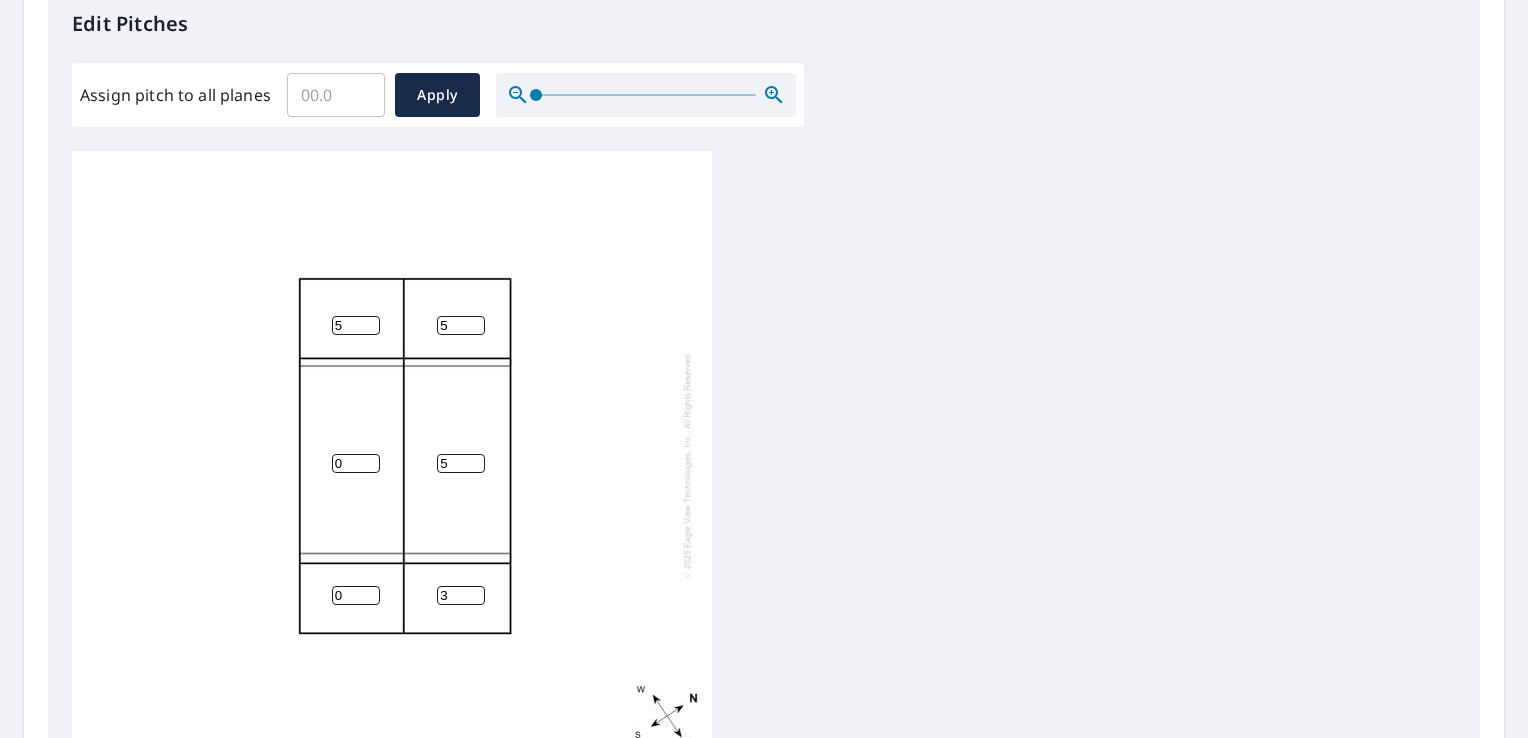 click on "3" at bounding box center [461, 595] 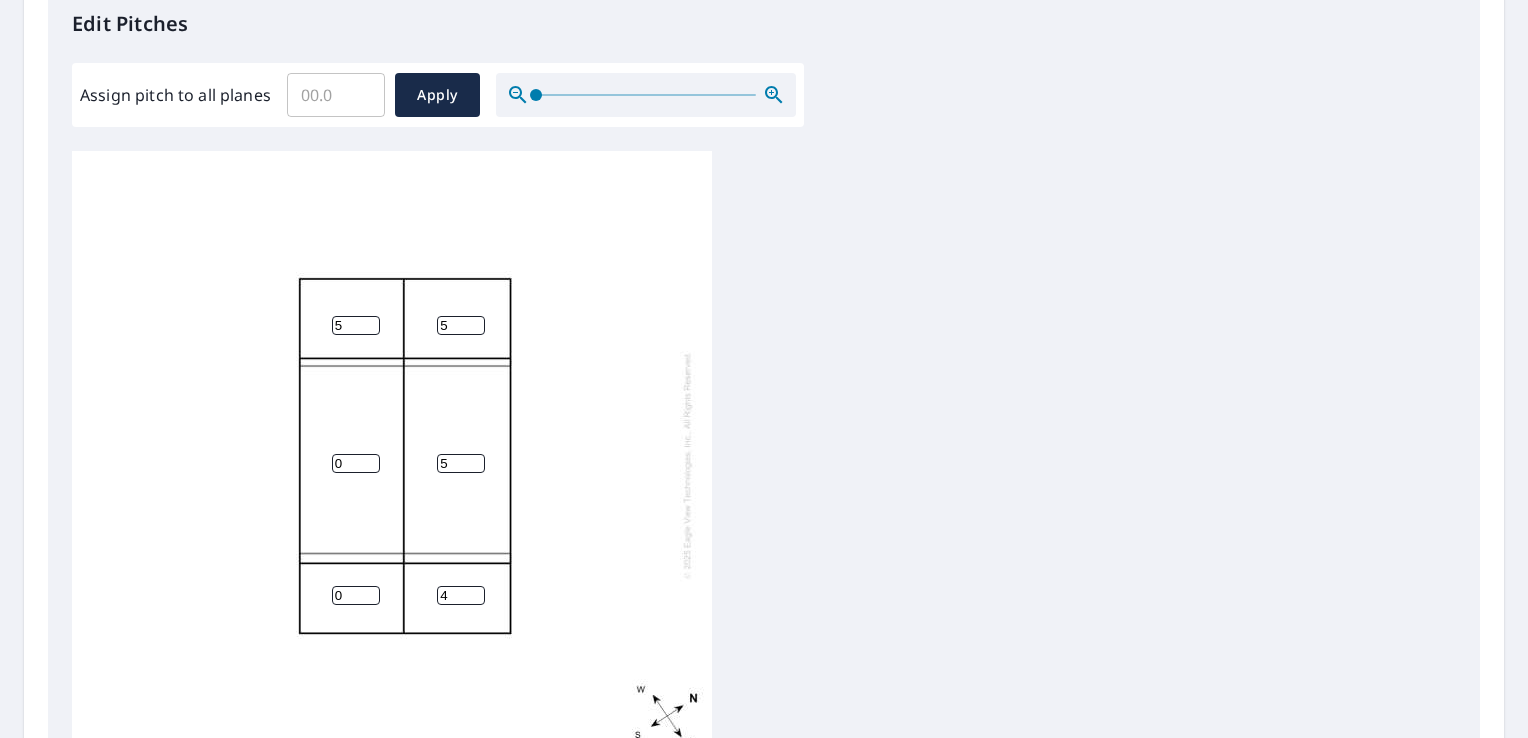 click on "4" at bounding box center [461, 595] 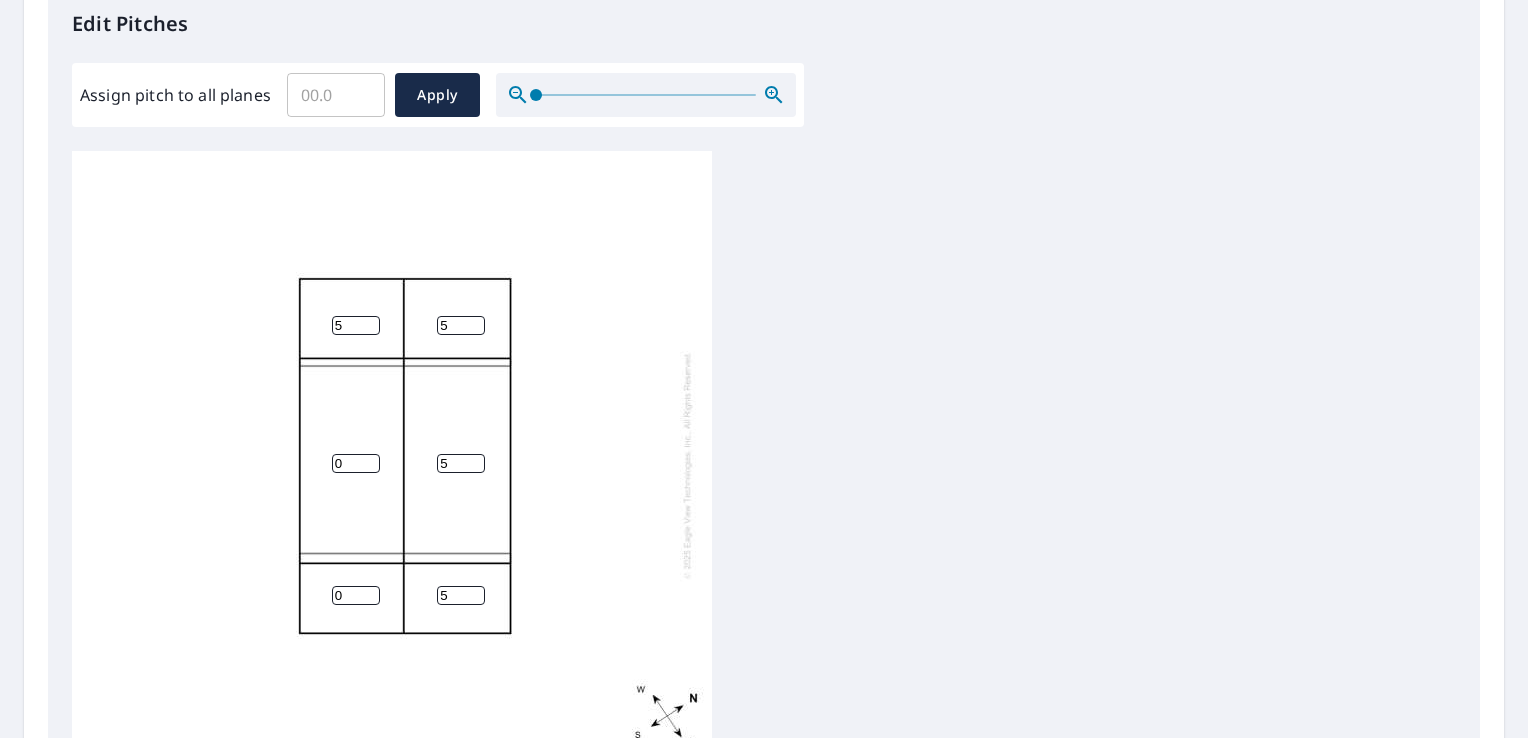 type on "5" 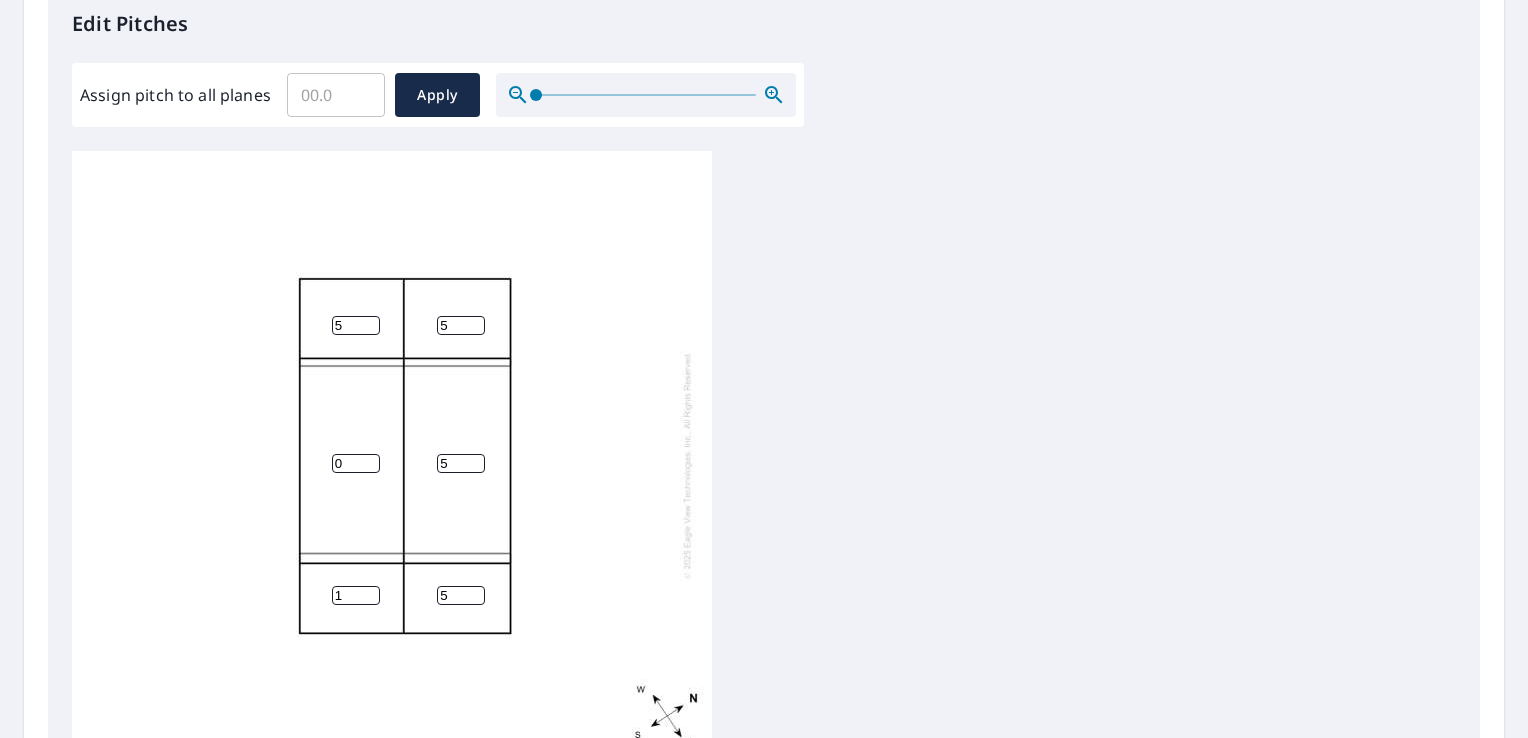click on "1" at bounding box center (356, 595) 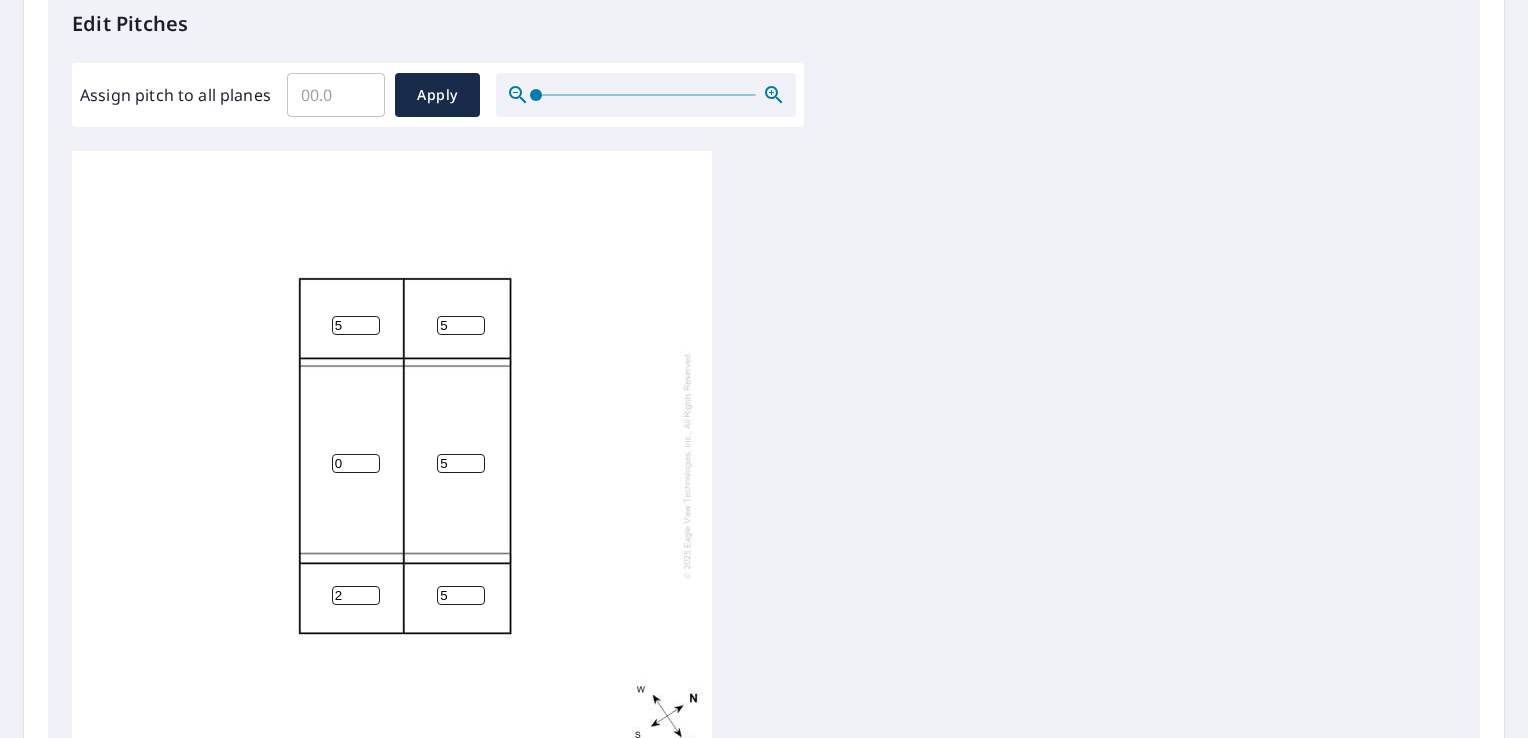 click on "2" at bounding box center [356, 595] 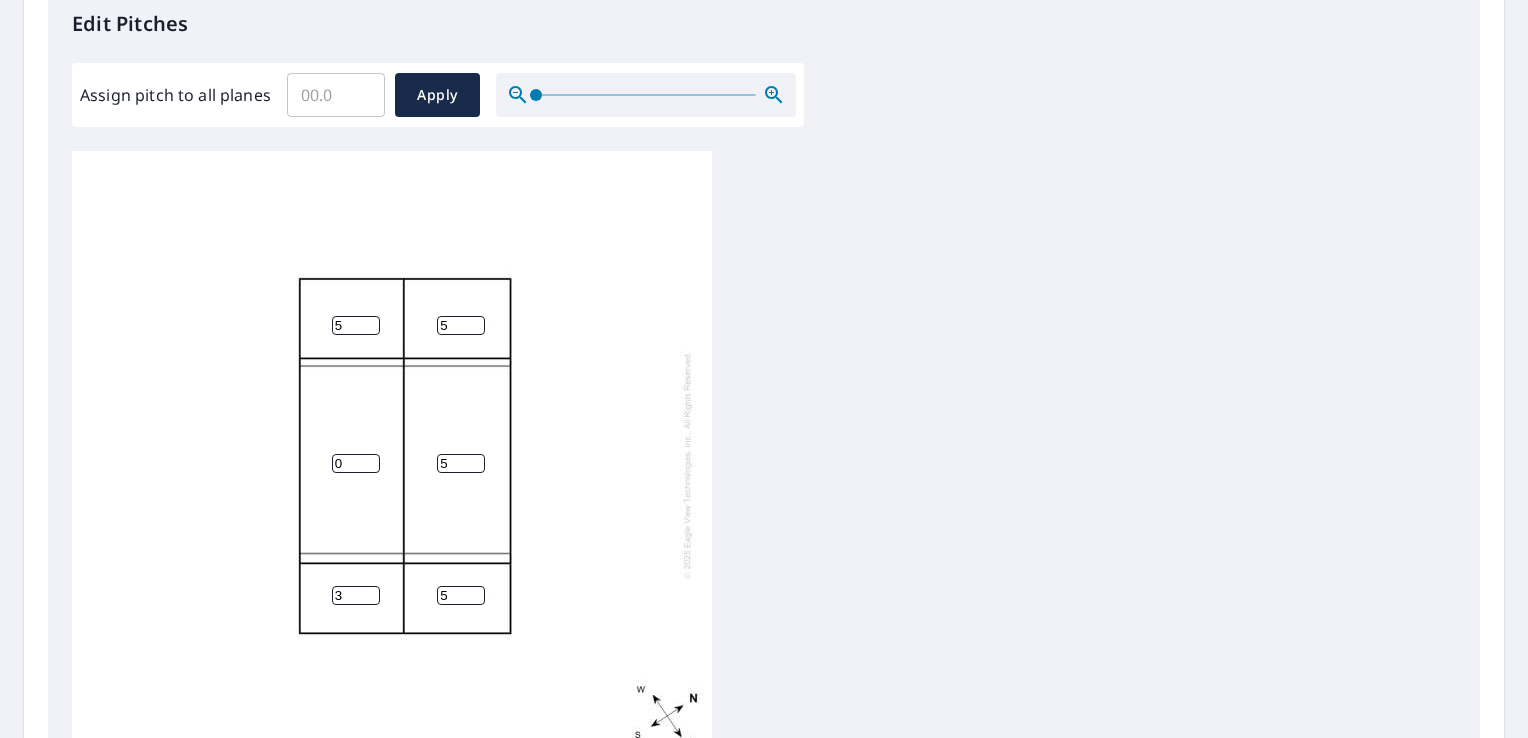 click on "3" at bounding box center [356, 595] 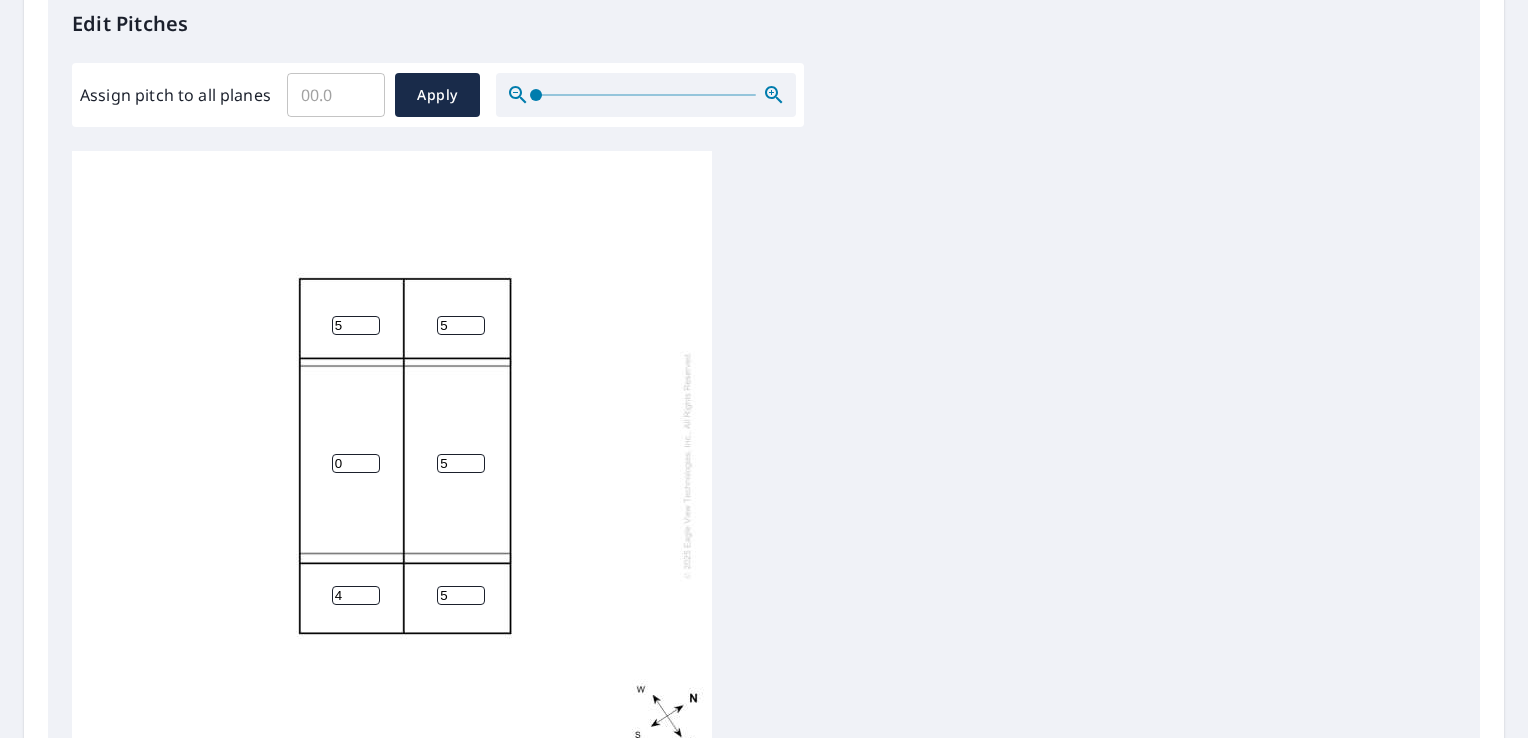 click on "4" at bounding box center [356, 595] 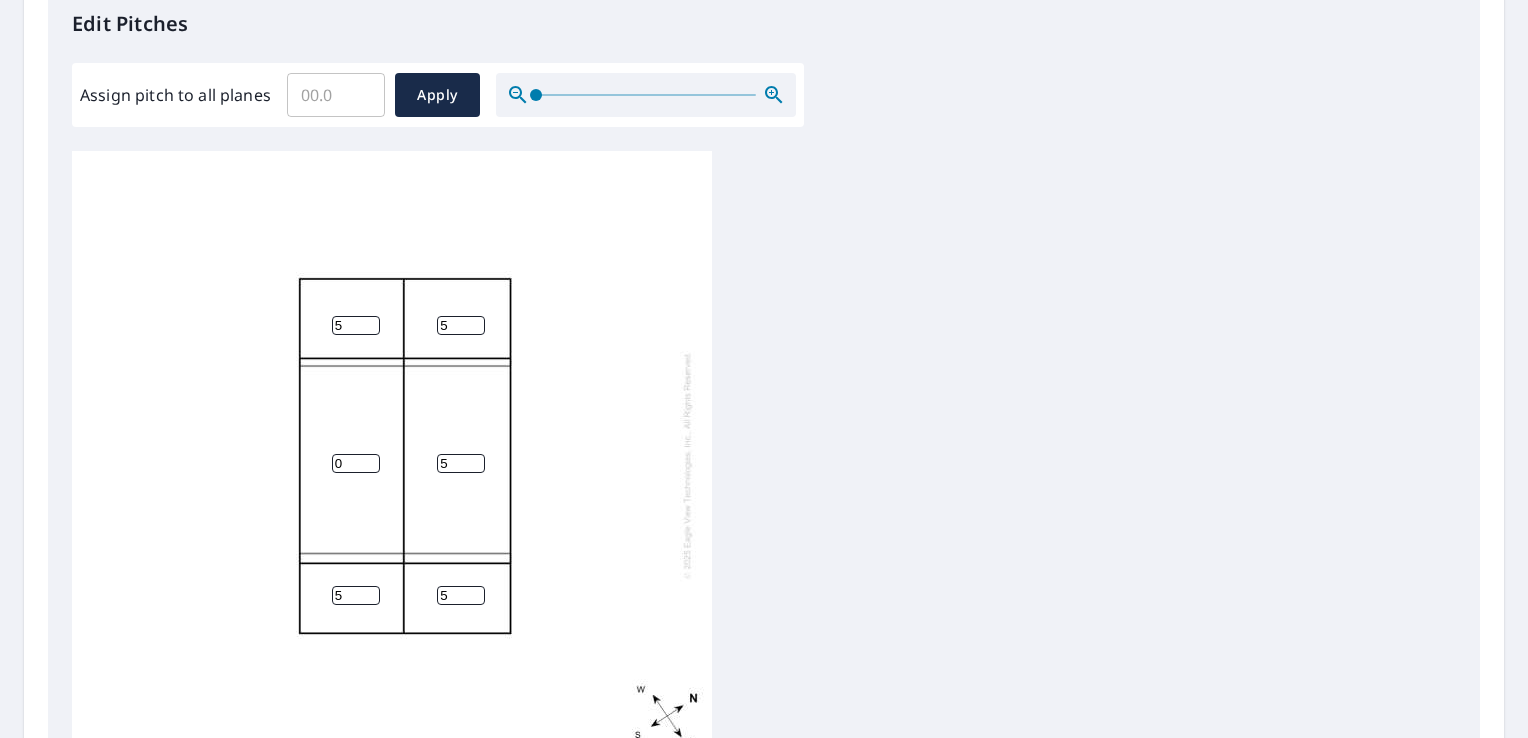 type on "5" 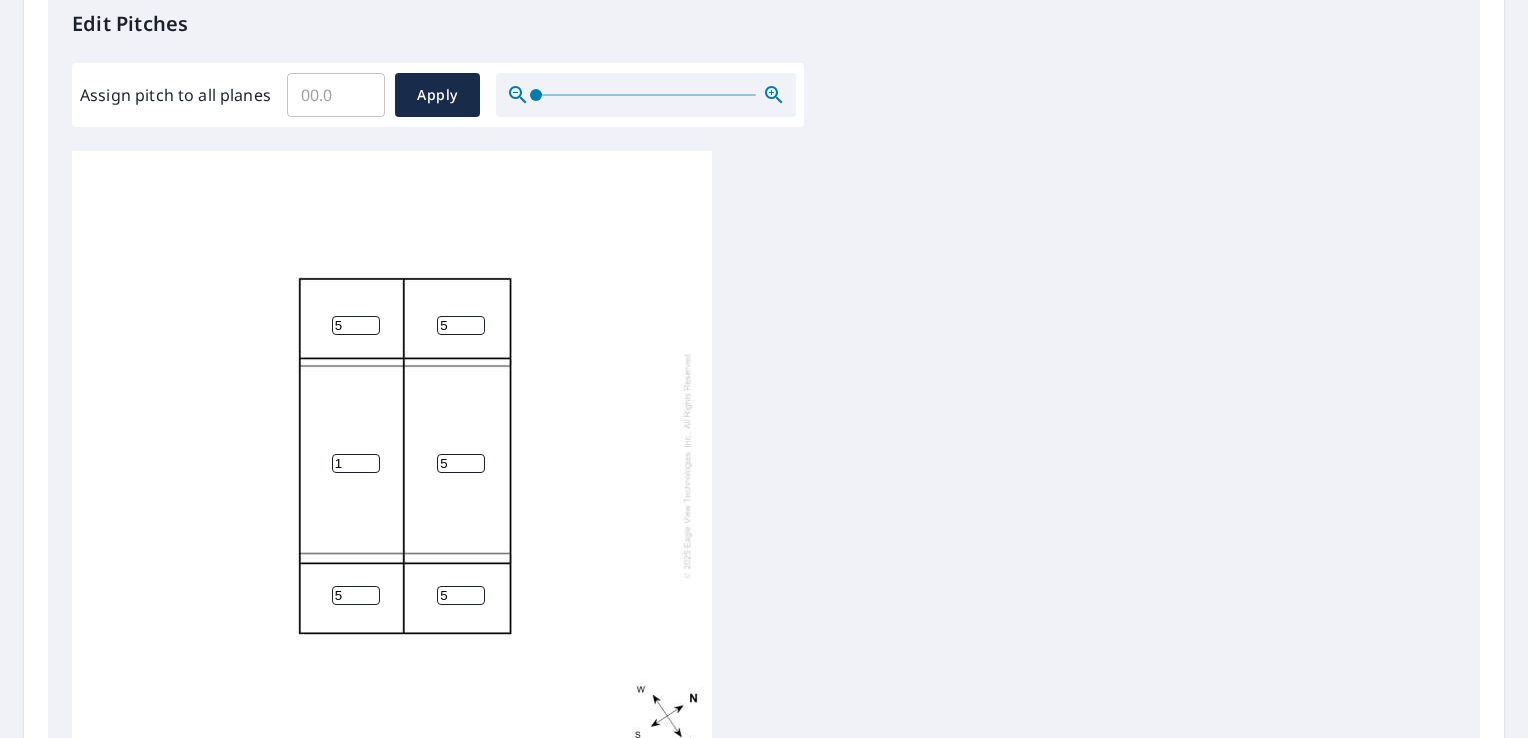 click on "1" at bounding box center (356, 463) 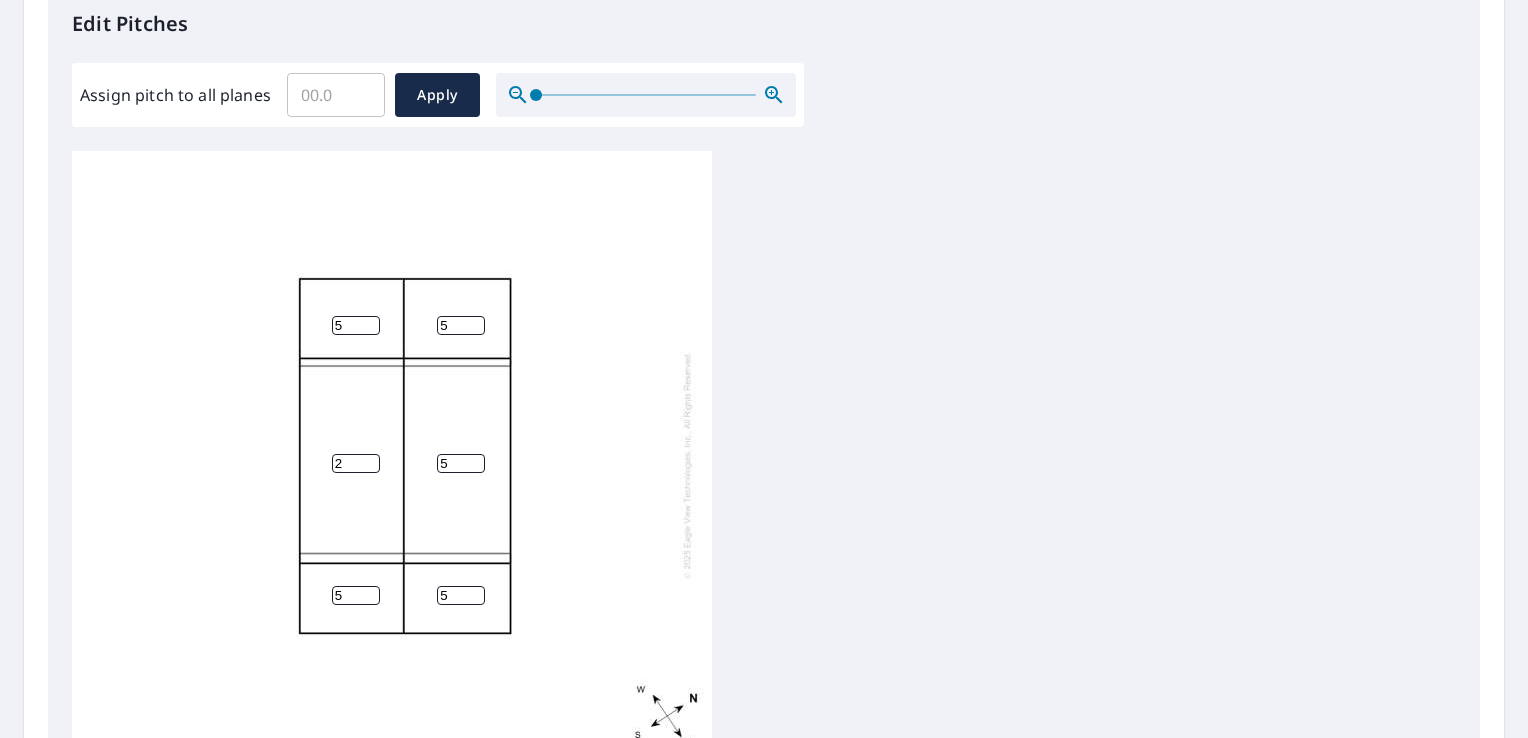 click on "2" at bounding box center (356, 463) 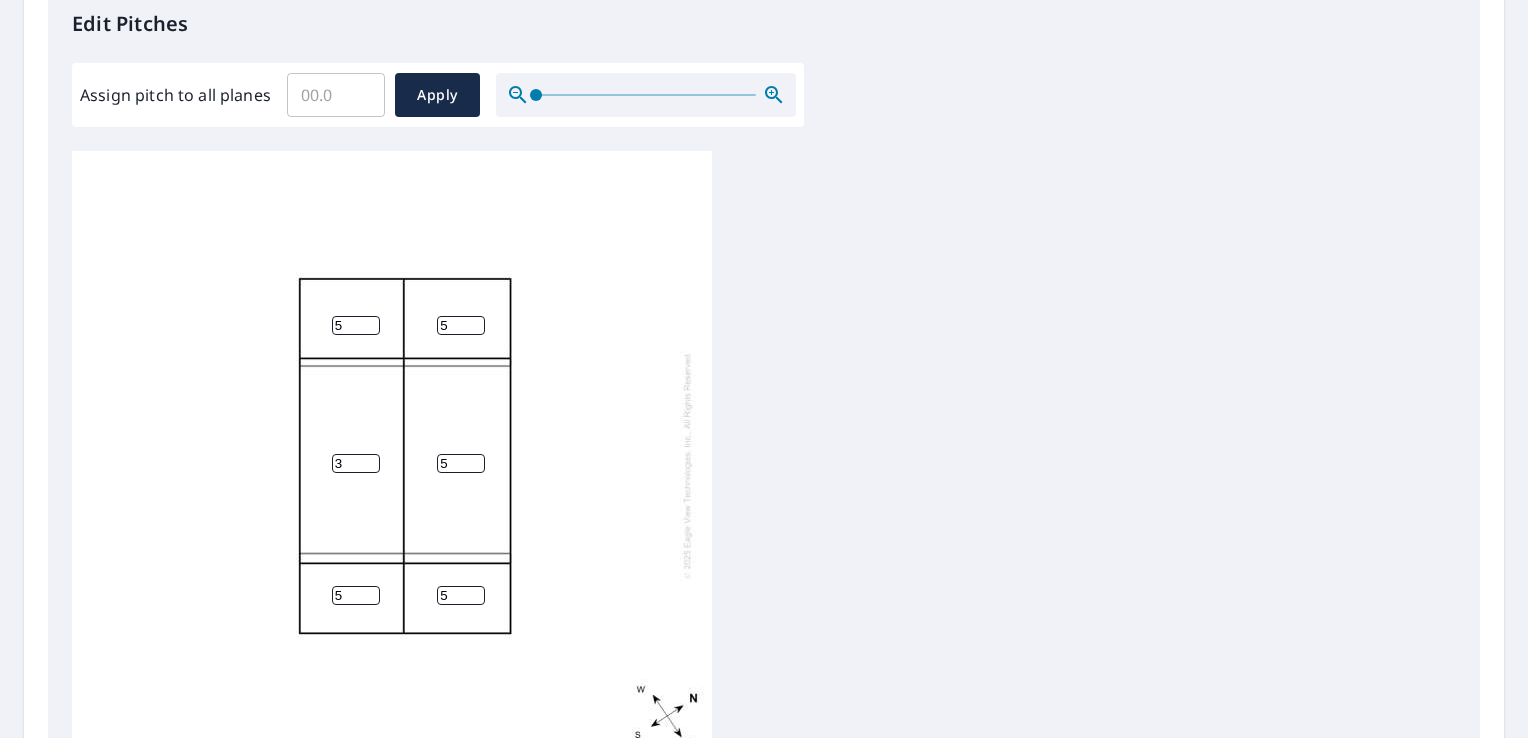 click on "3" at bounding box center [356, 463] 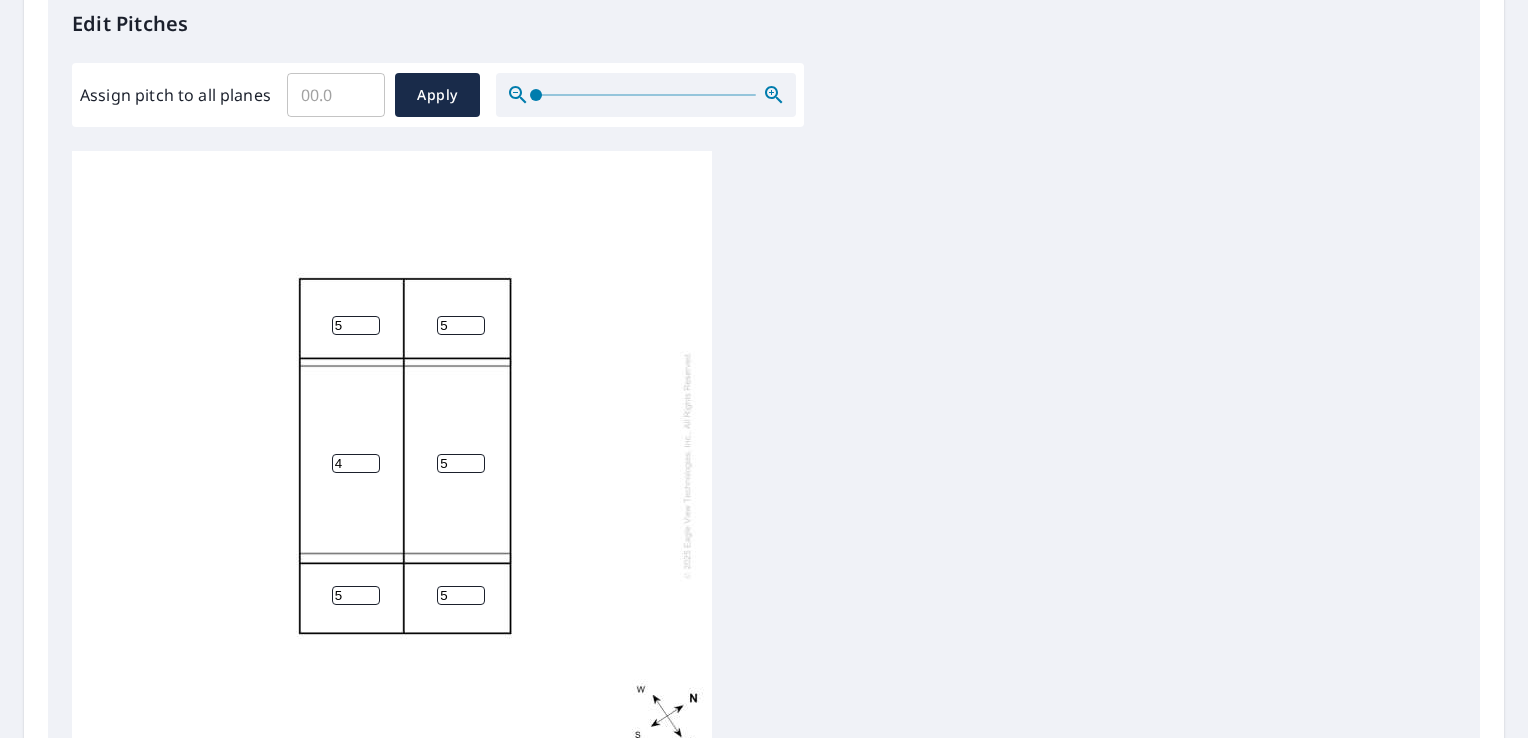 click on "4" at bounding box center [356, 463] 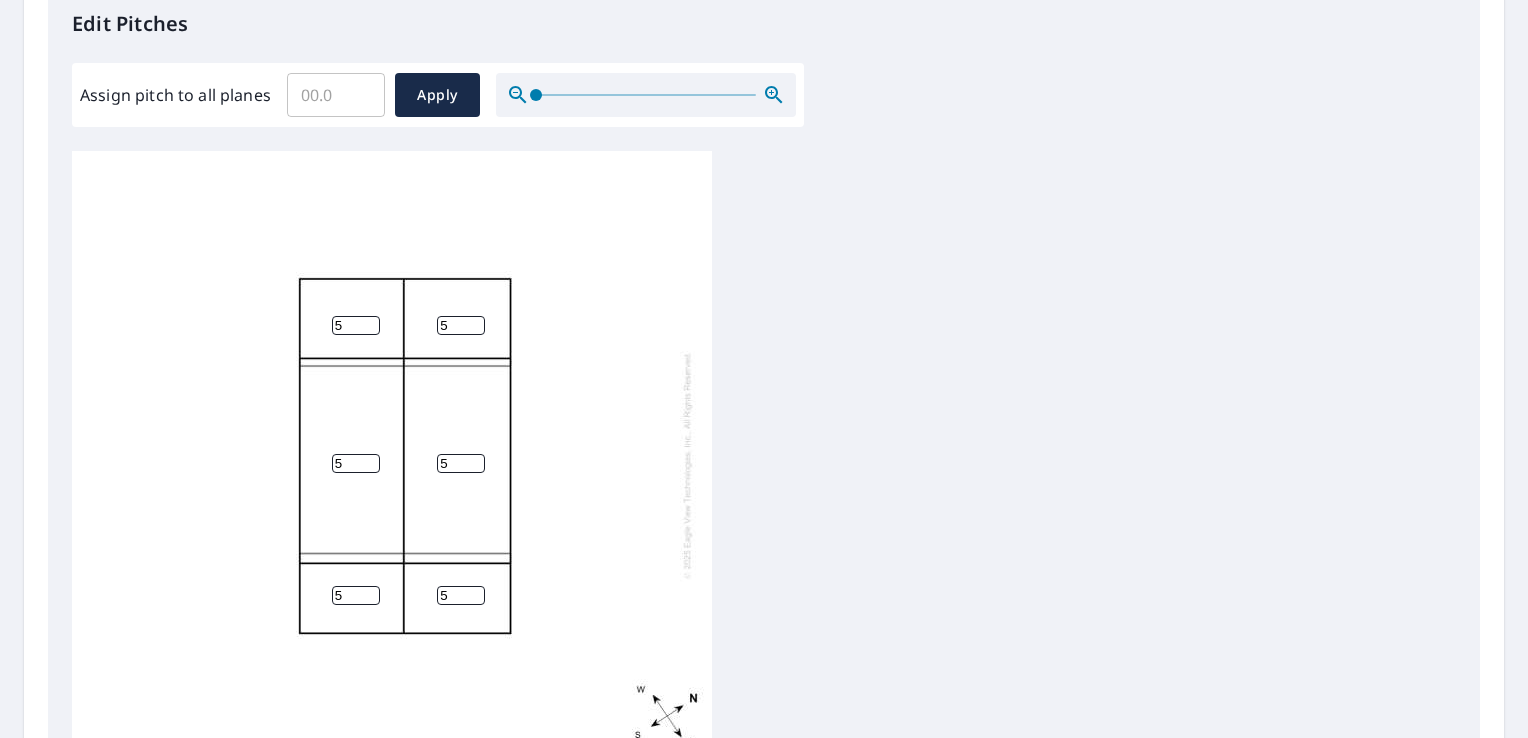 type on "5" 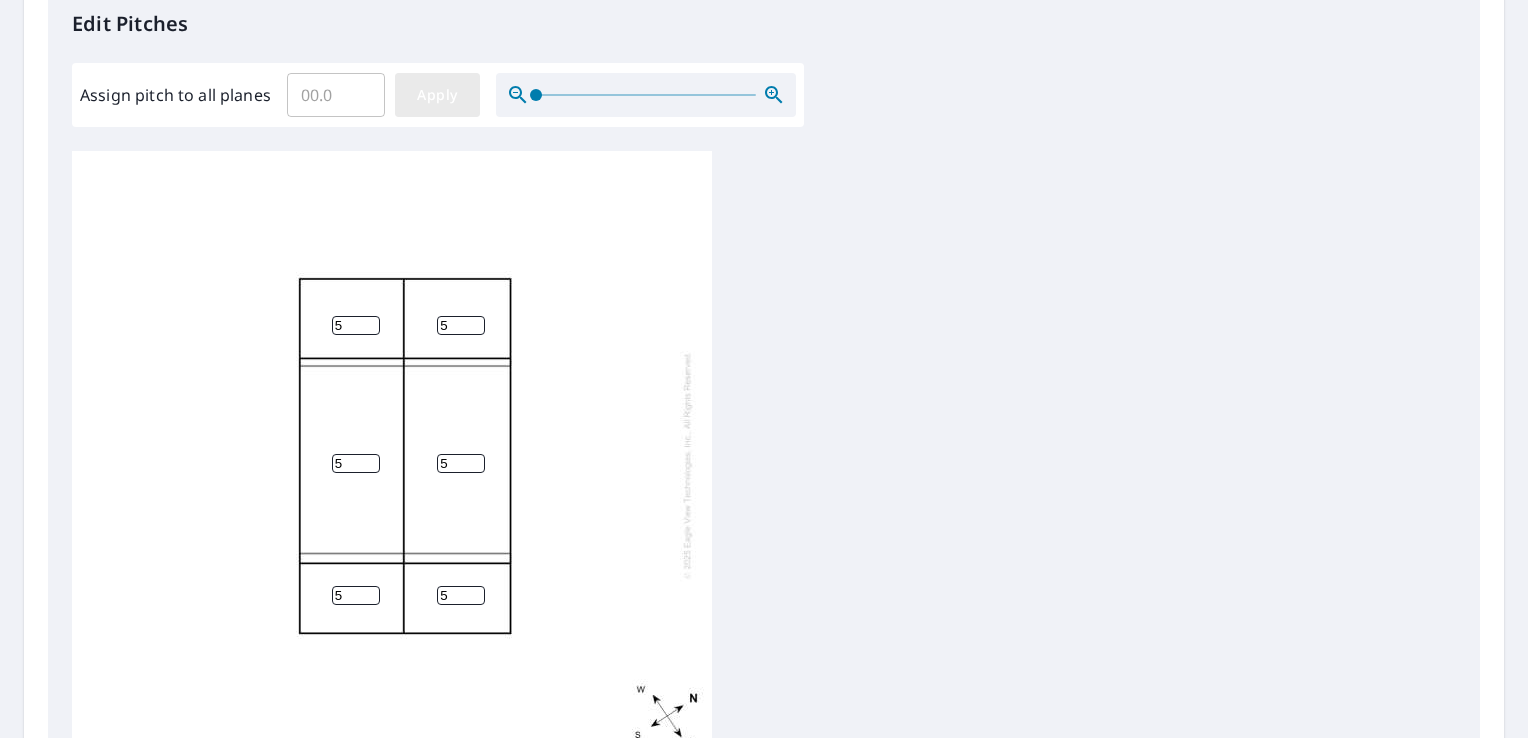 click on "Apply" at bounding box center [437, 95] 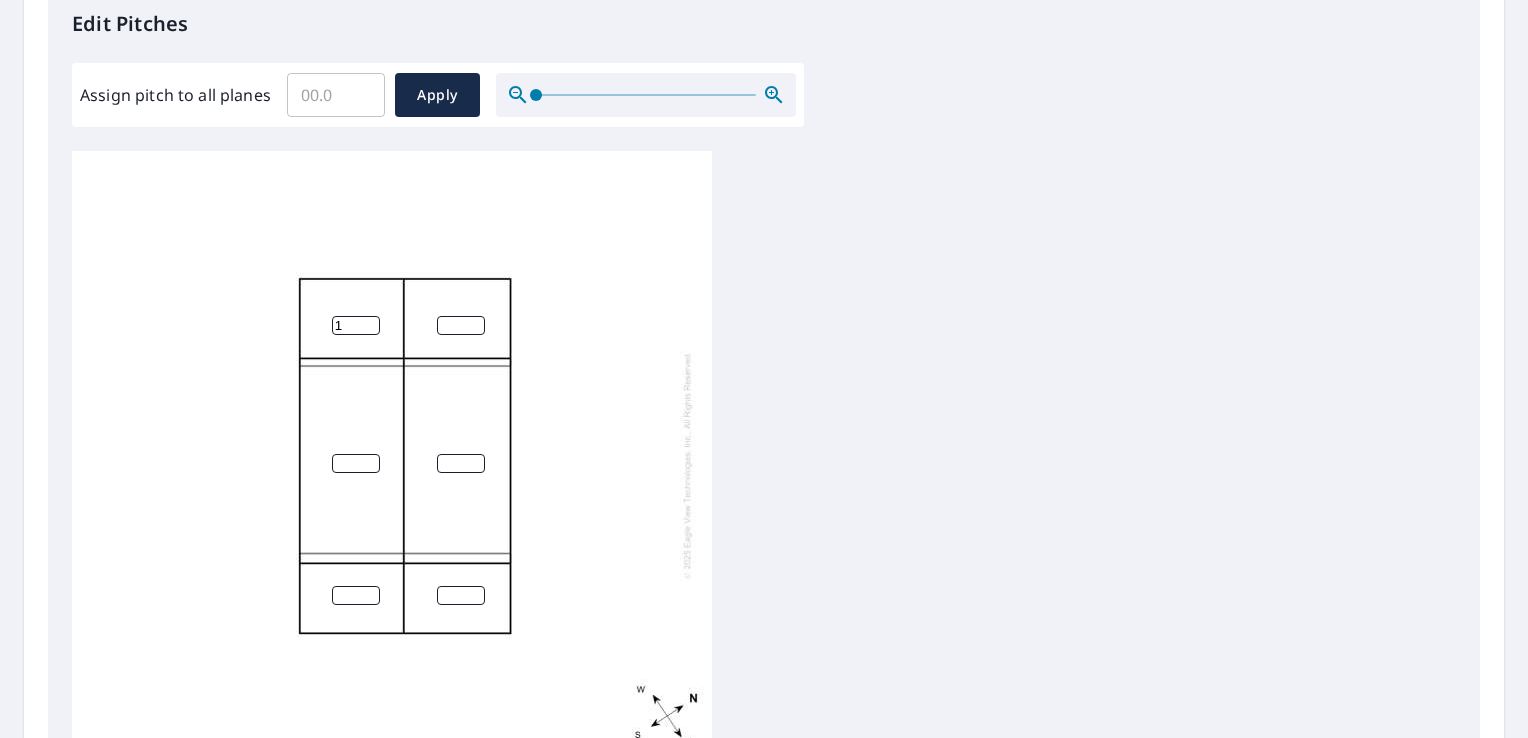 click on "1" at bounding box center (356, 325) 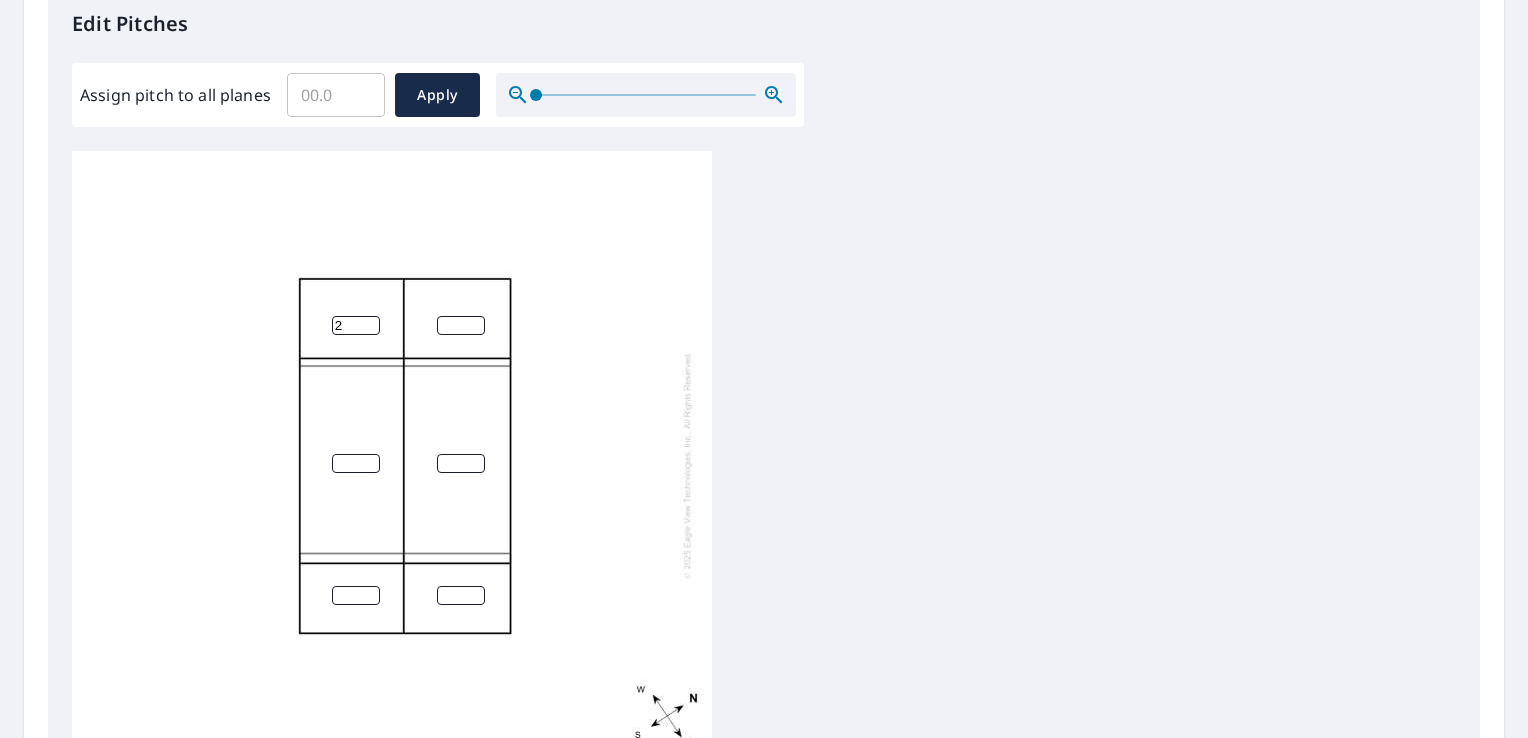 click on "2" at bounding box center (356, 325) 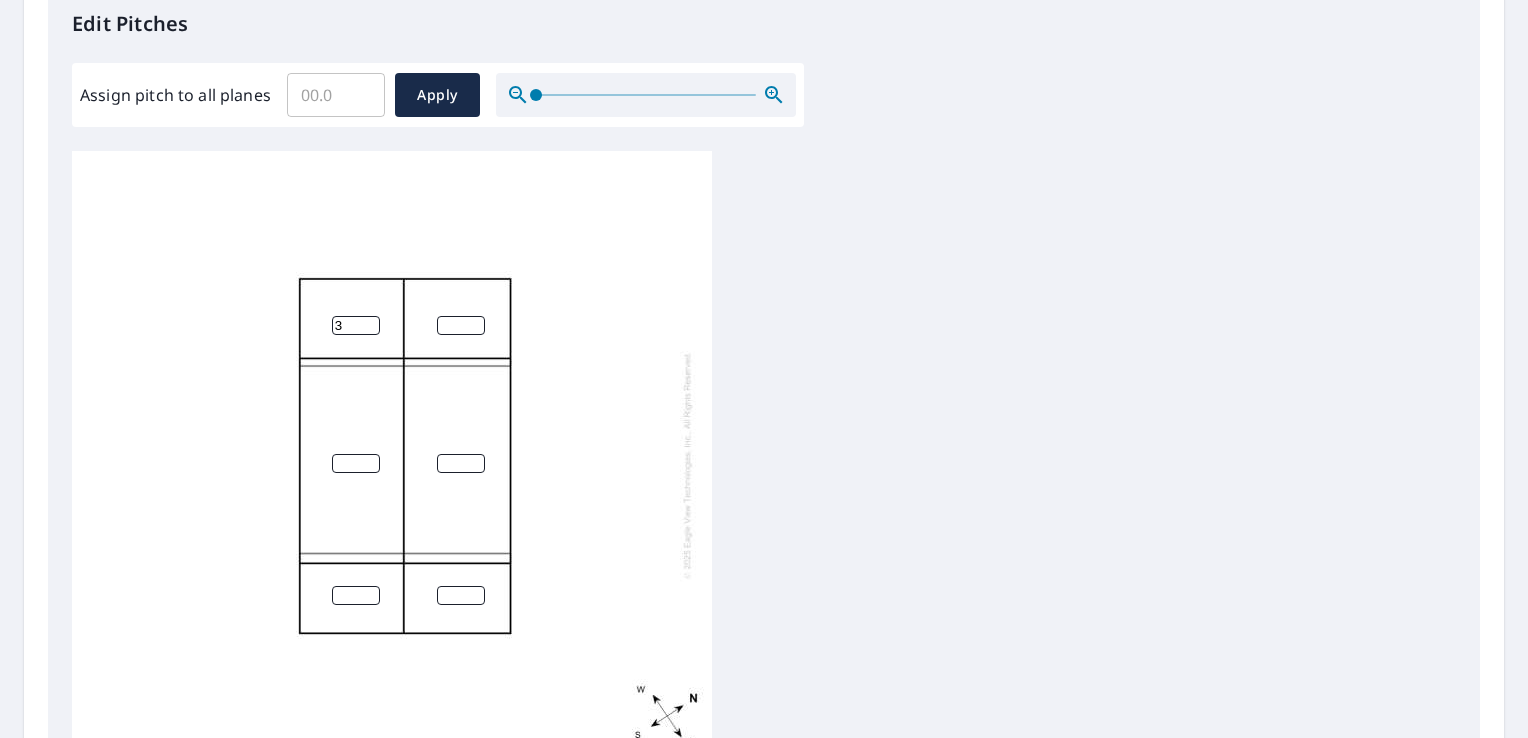 click on "3" at bounding box center [356, 325] 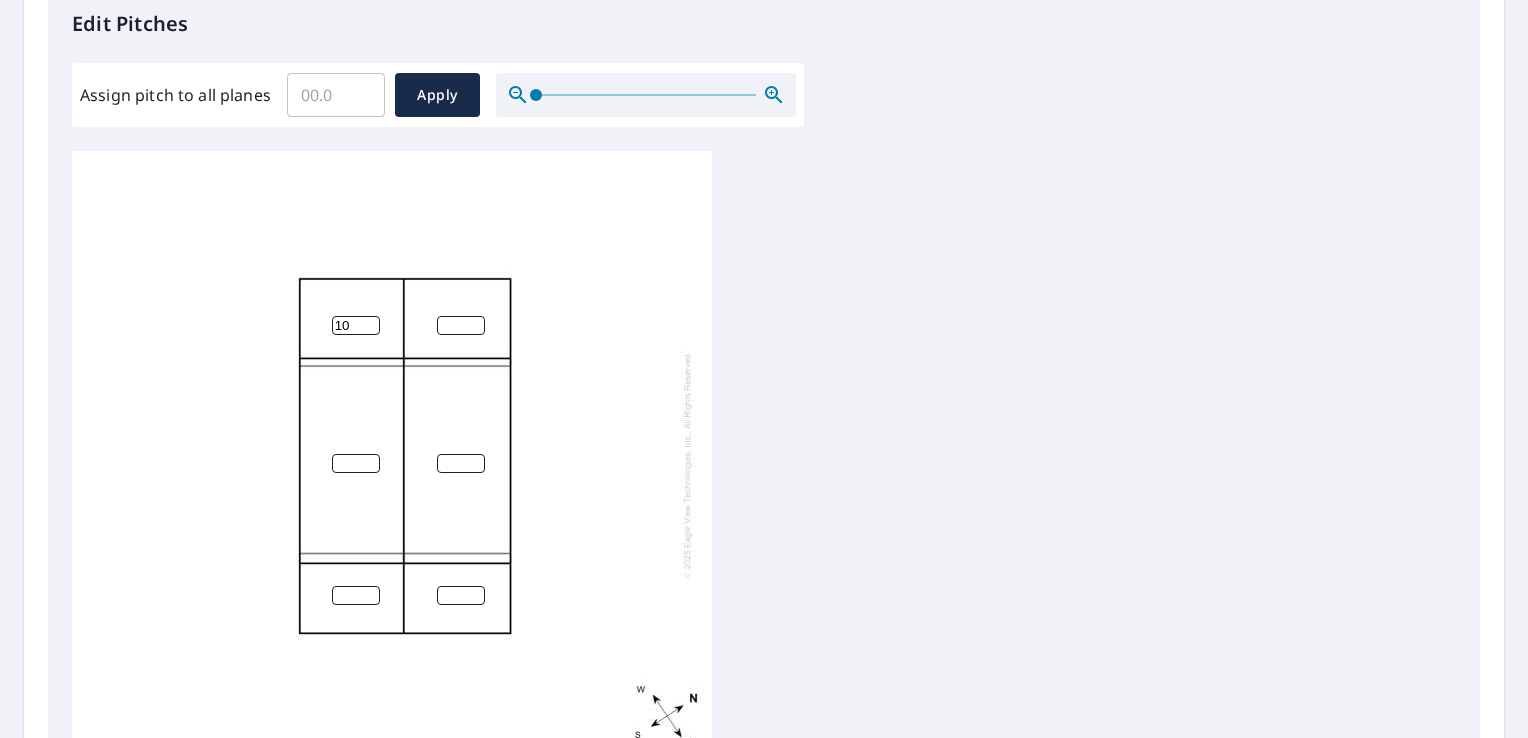 drag, startPoint x: 373, startPoint y: 318, endPoint x: 324, endPoint y: 110, distance: 213.69371 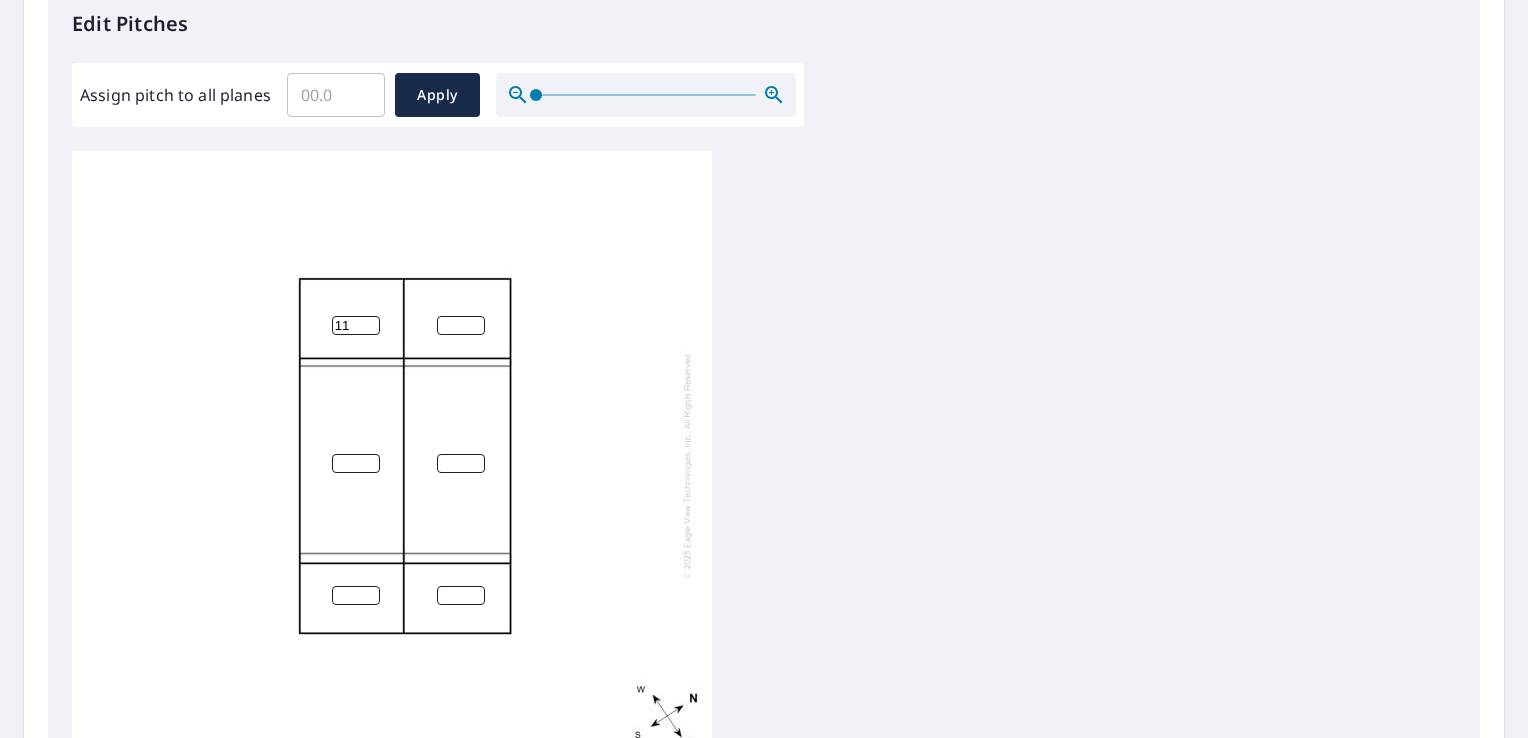 click on "11" at bounding box center (356, 325) 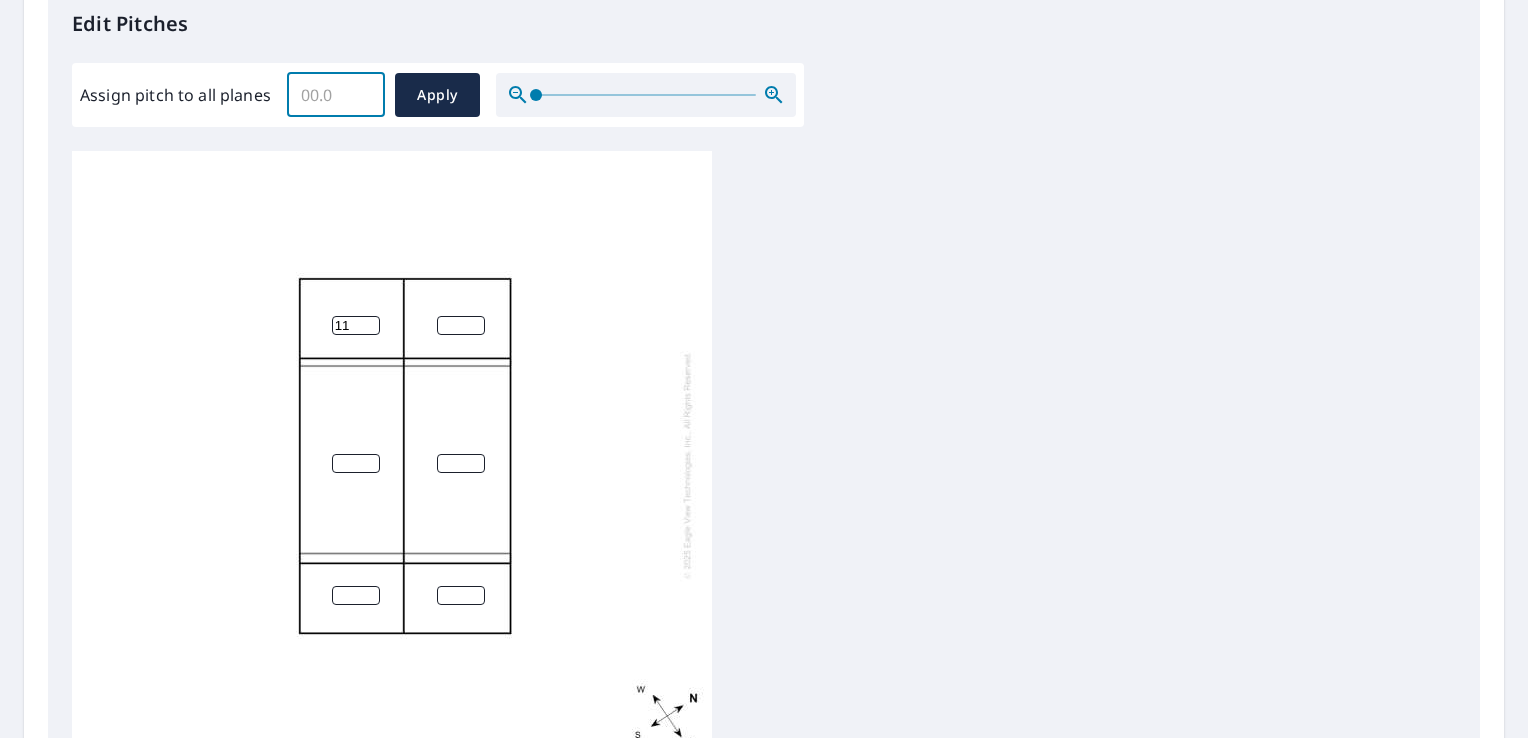 click on "Assign pitch to all planes" at bounding box center (336, 95) 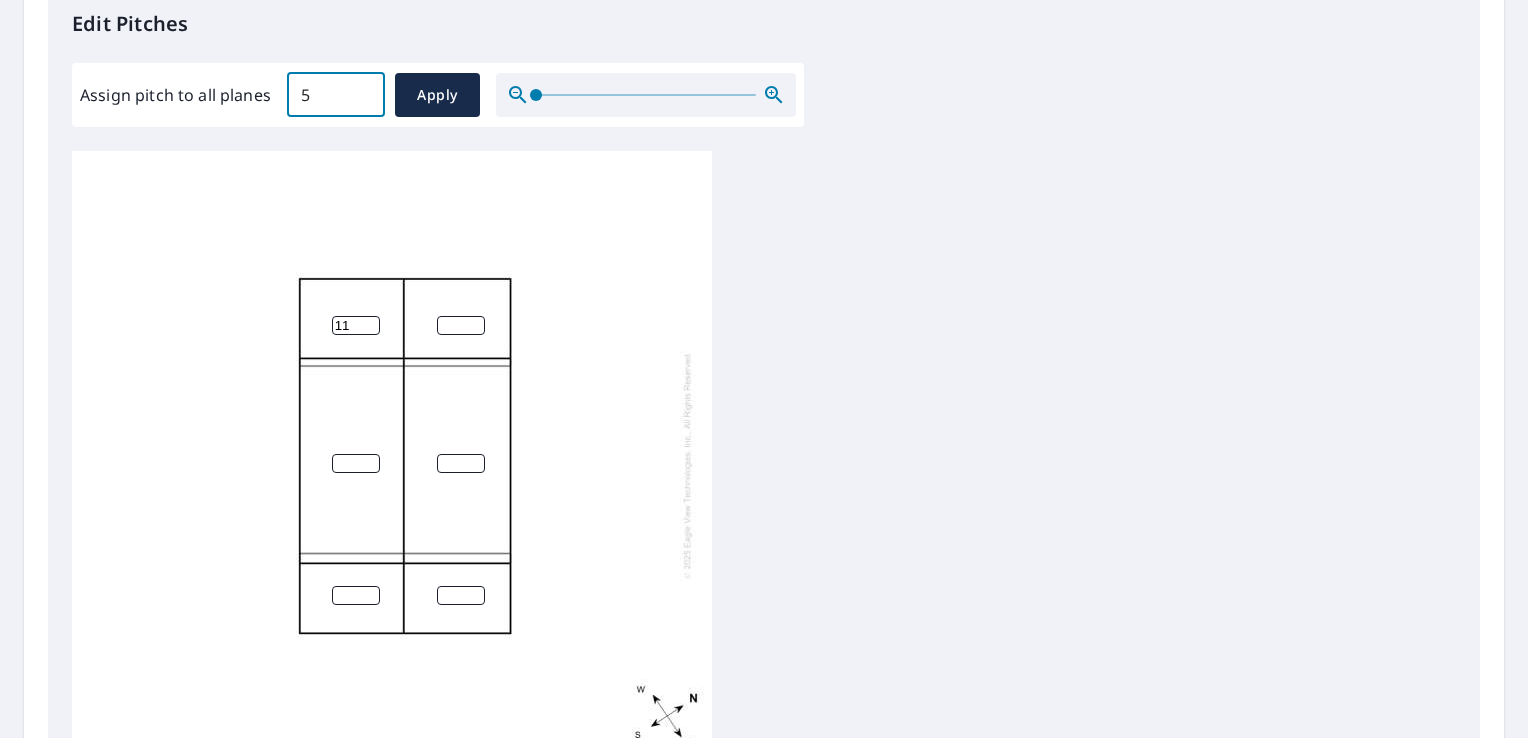 type on "5" 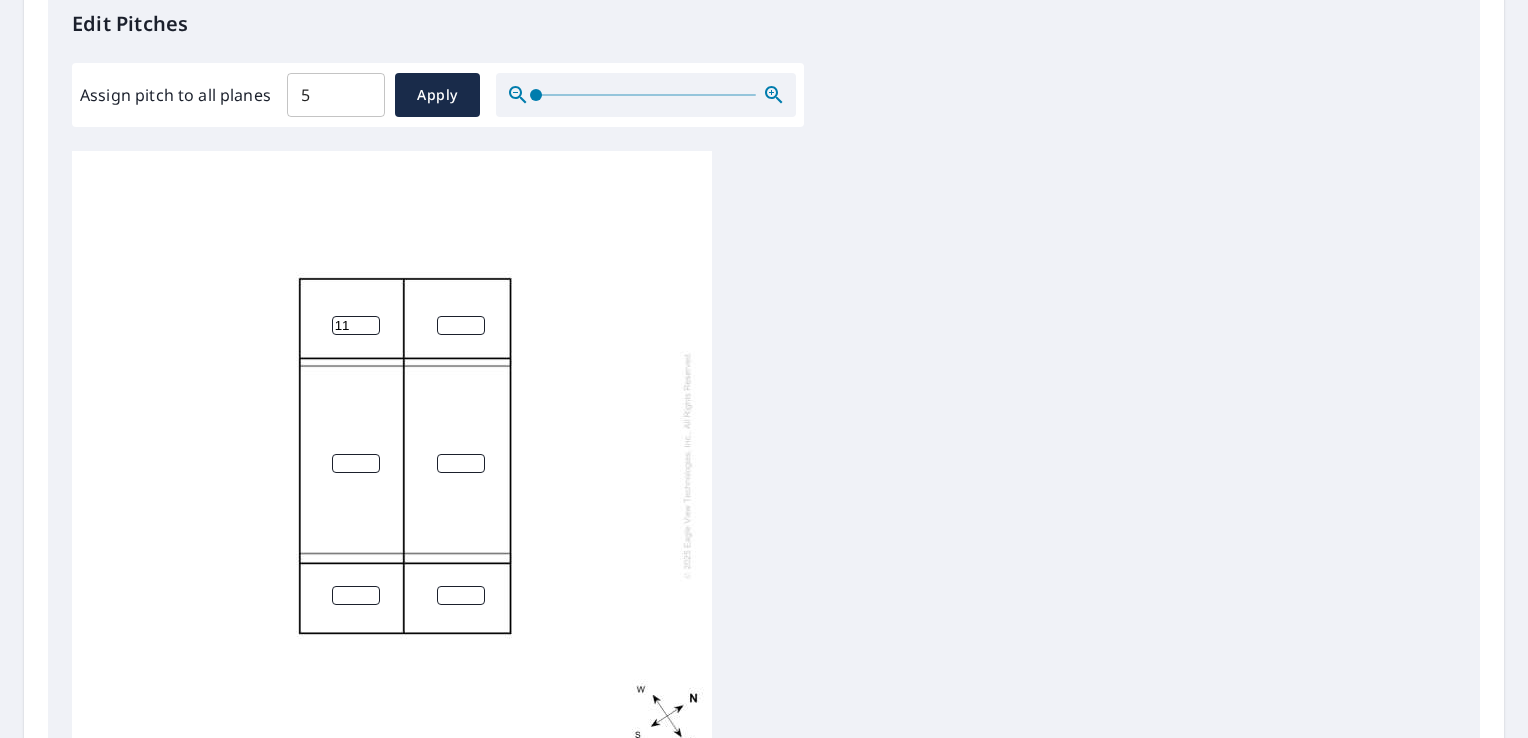 click on "11" at bounding box center [392, 465] 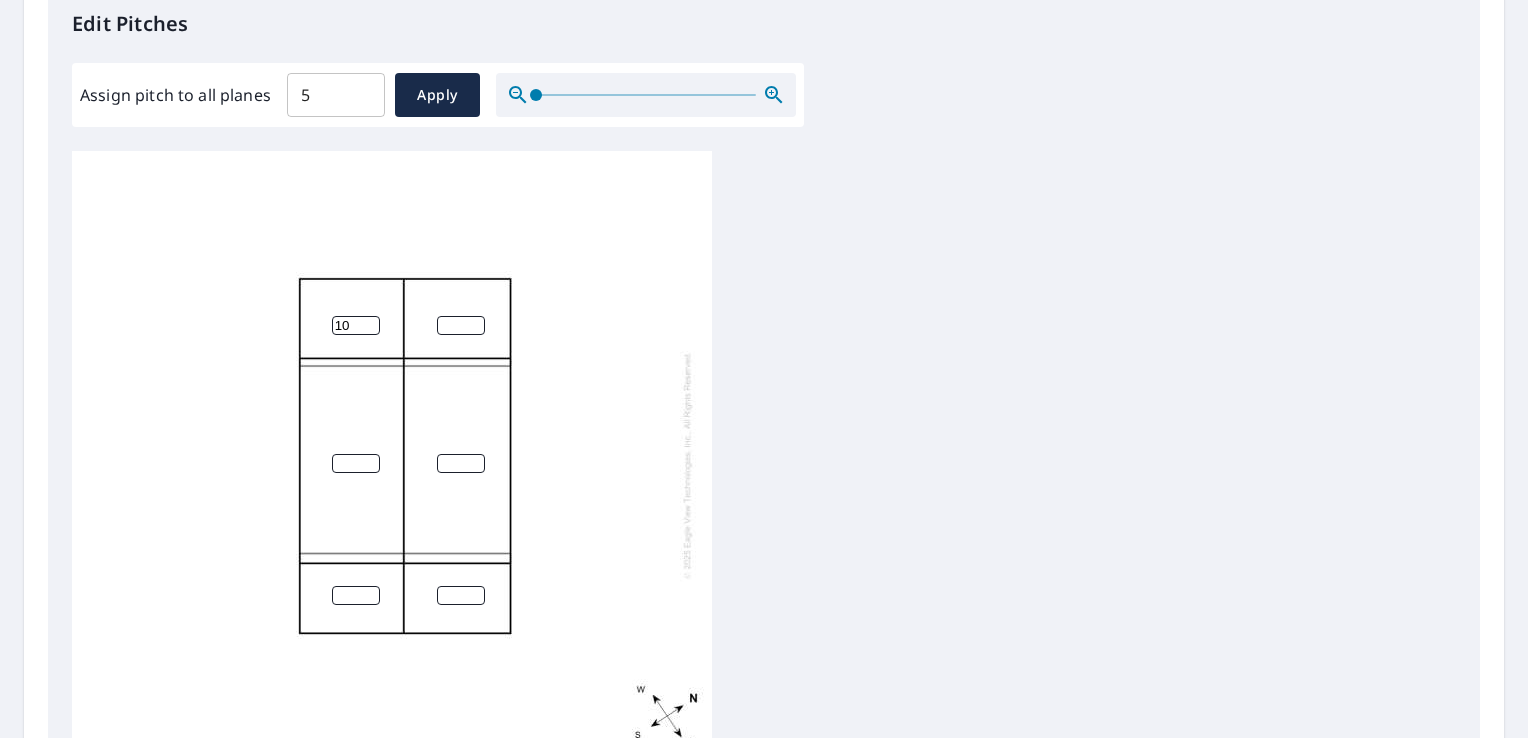 click on "10" at bounding box center [356, 325] 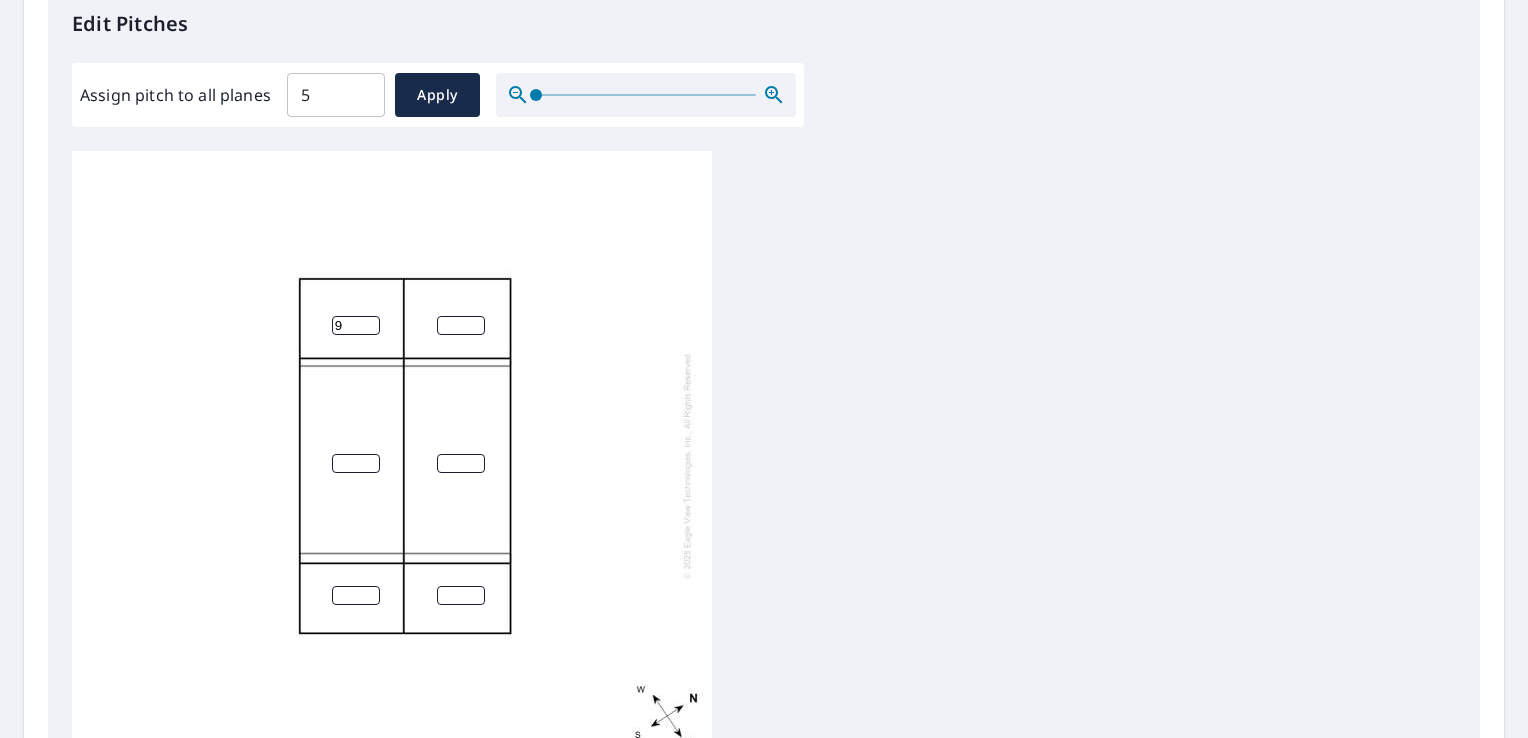 click on "9" at bounding box center (356, 325) 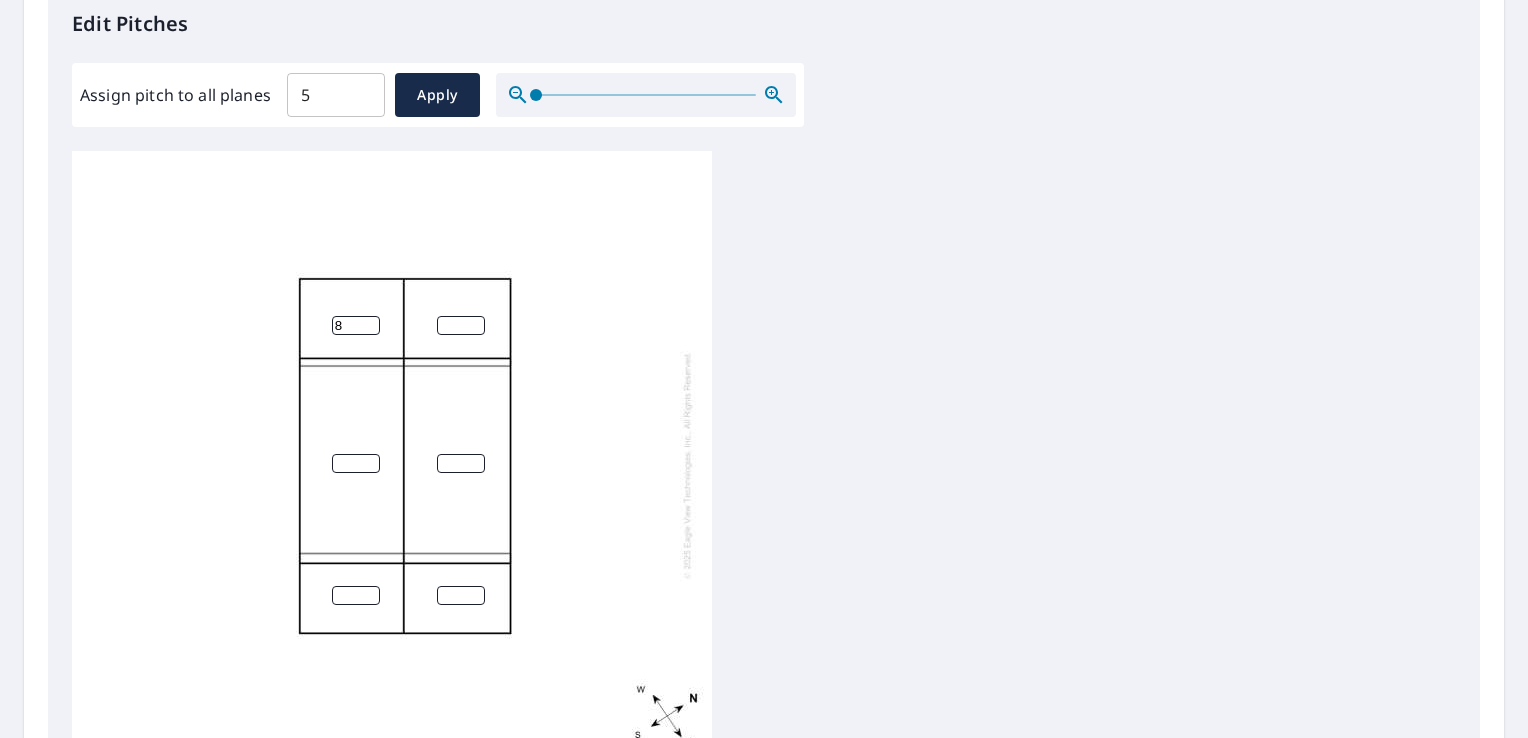 click on "8" at bounding box center (356, 325) 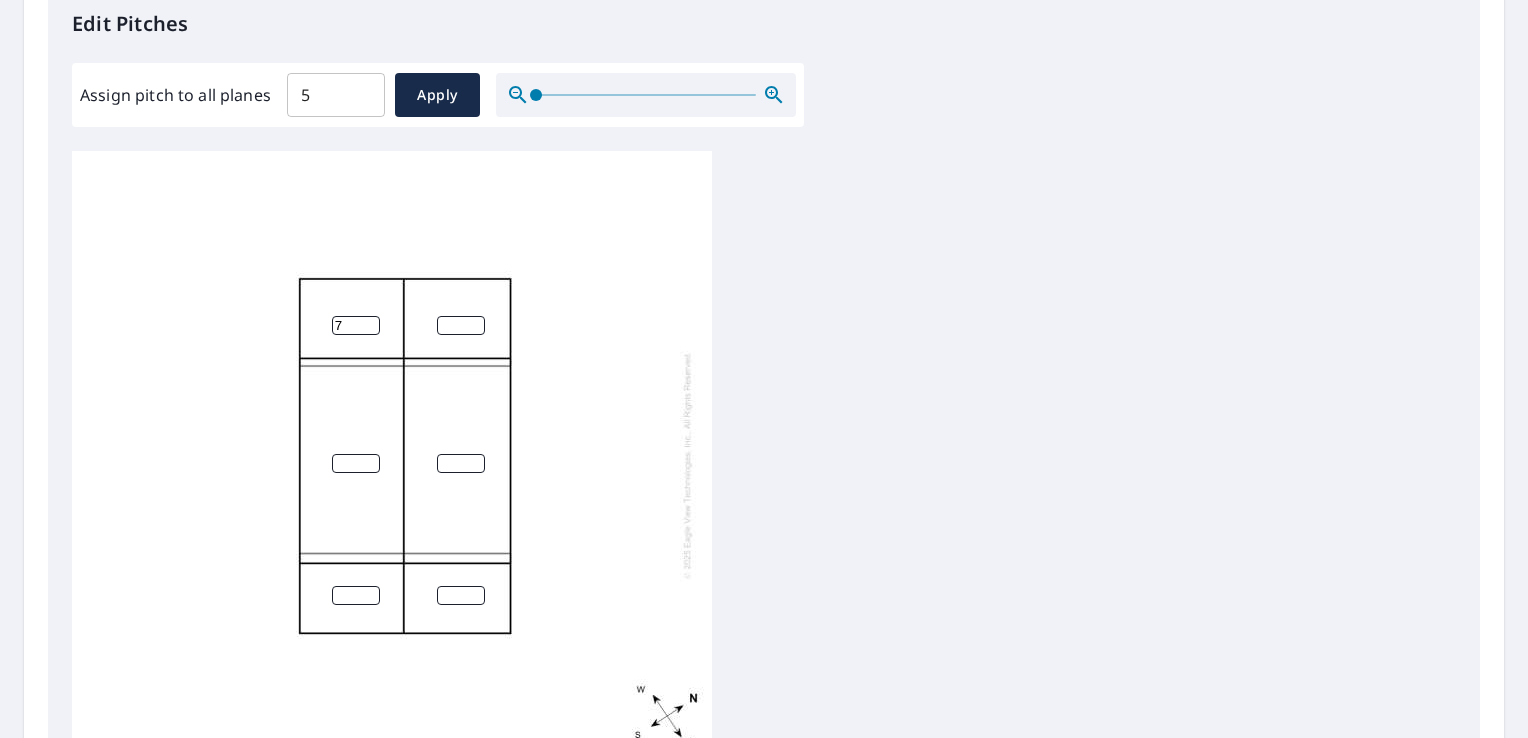 click on "7" at bounding box center (356, 325) 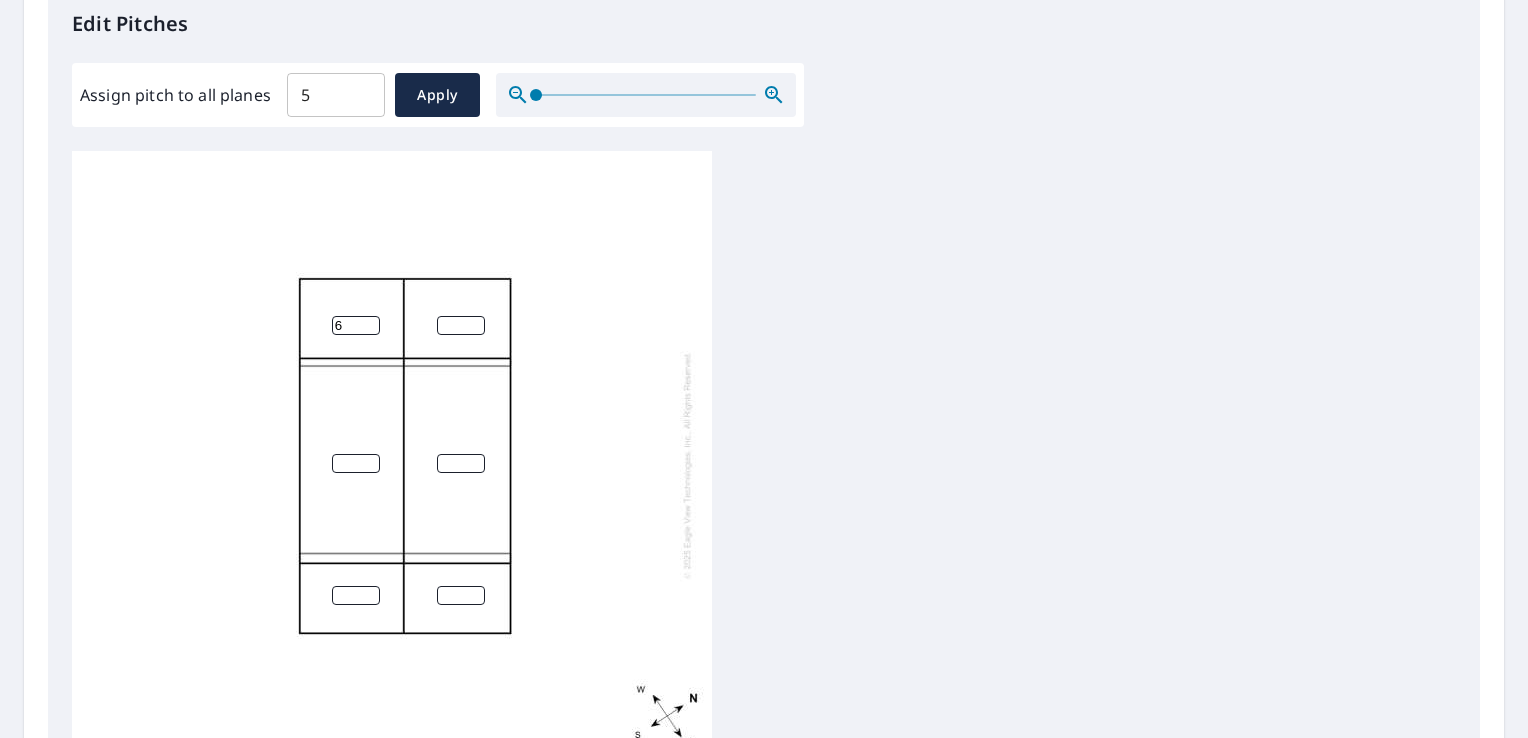 click on "6" at bounding box center [356, 325] 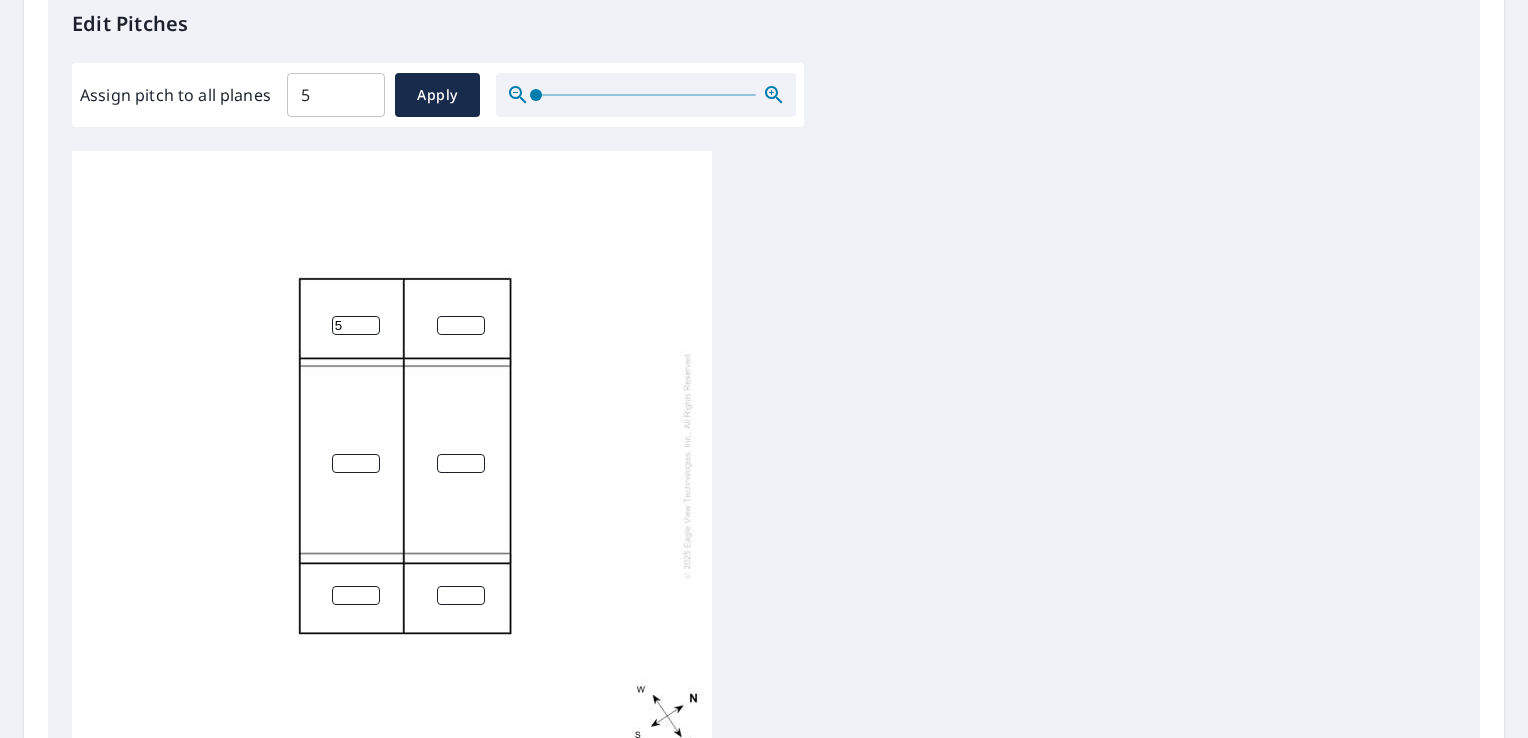 type on "5" 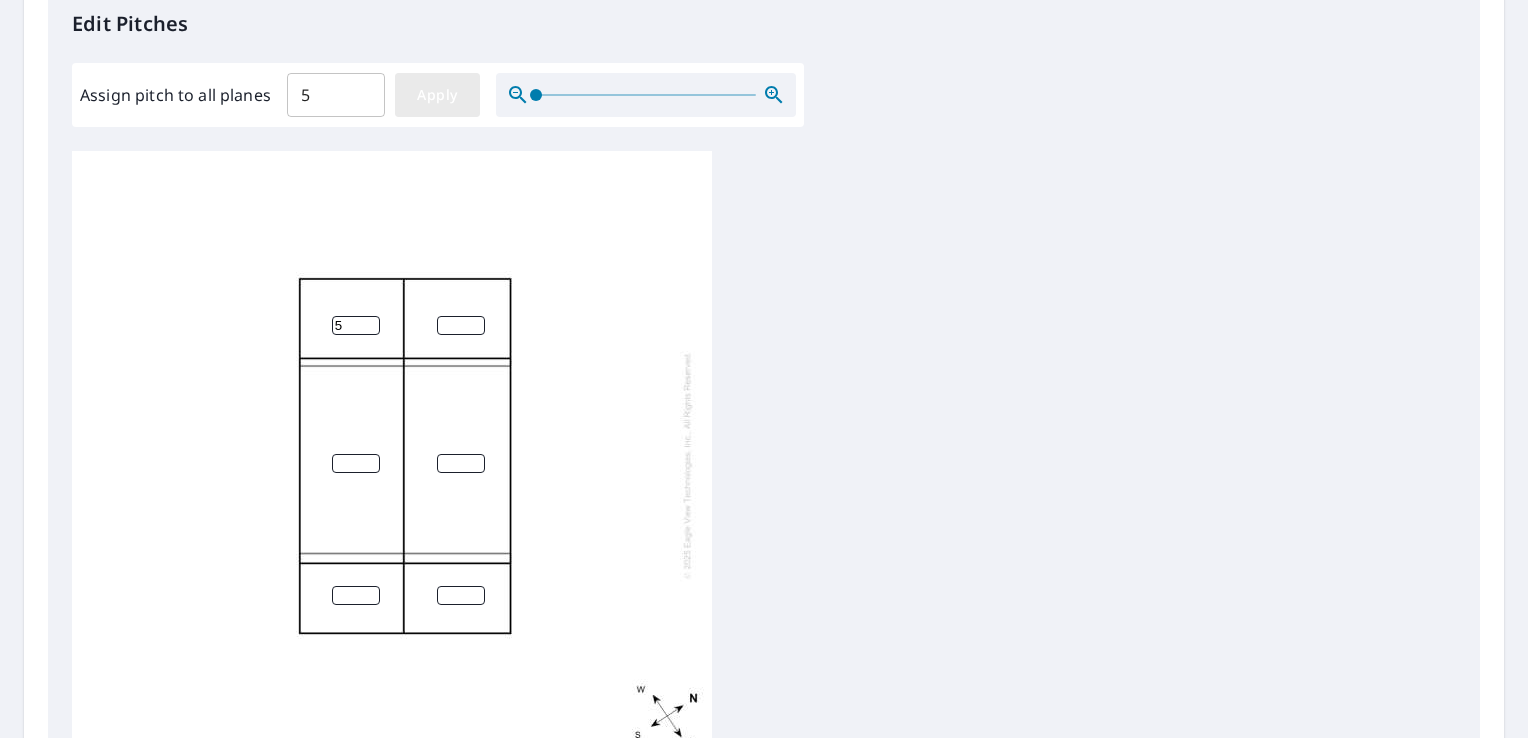 click on "Apply" at bounding box center [437, 95] 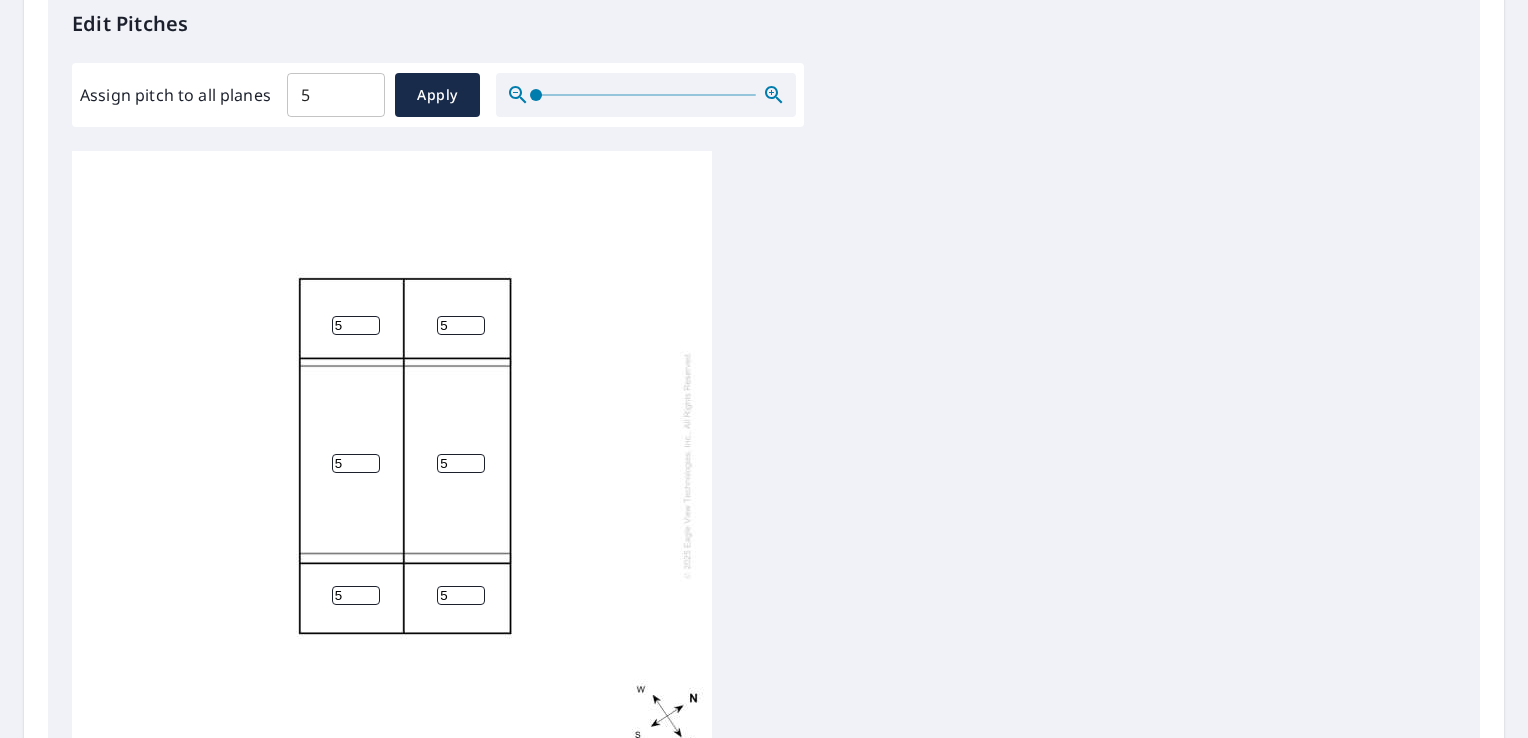 scroll, scrollTop: 20, scrollLeft: 0, axis: vertical 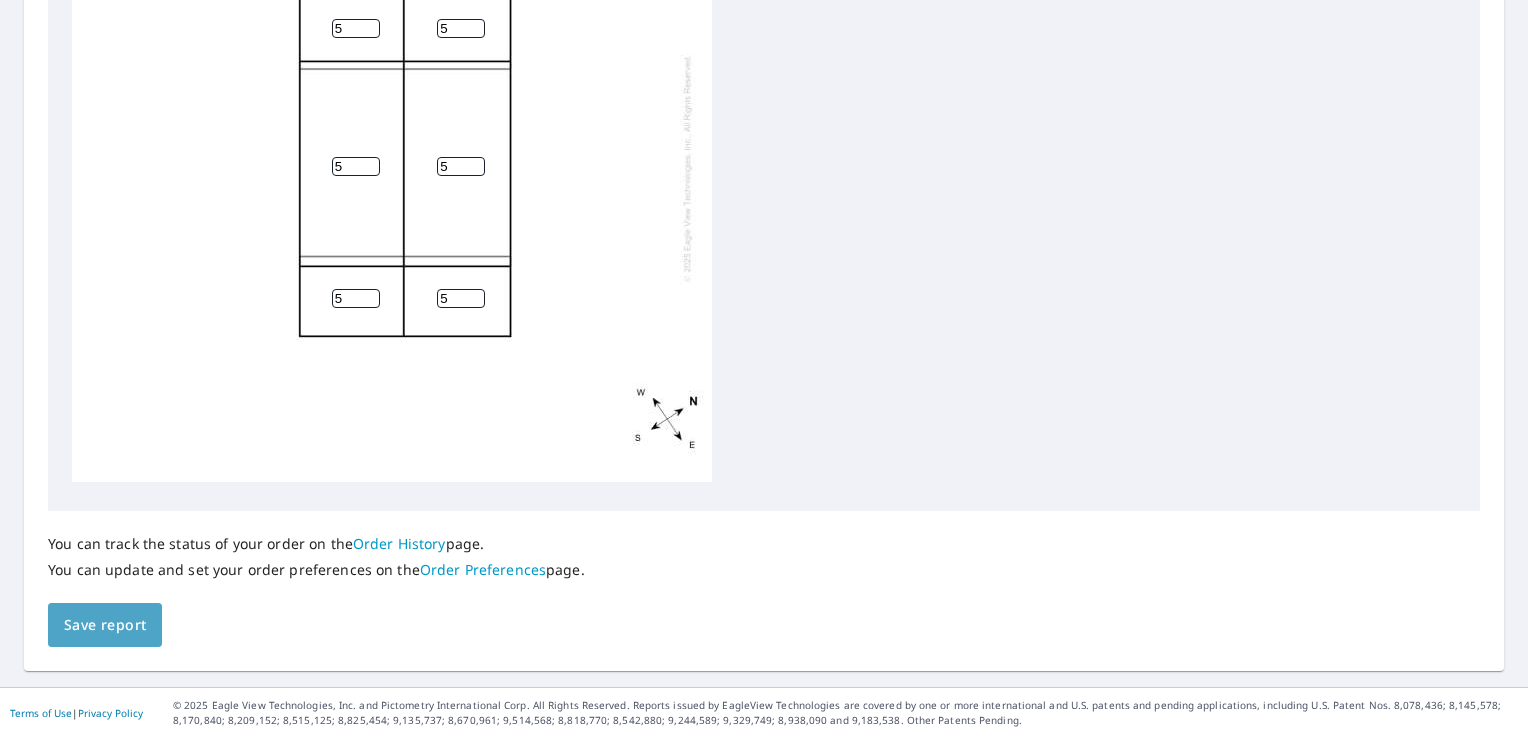 click on "Save report" at bounding box center (105, 625) 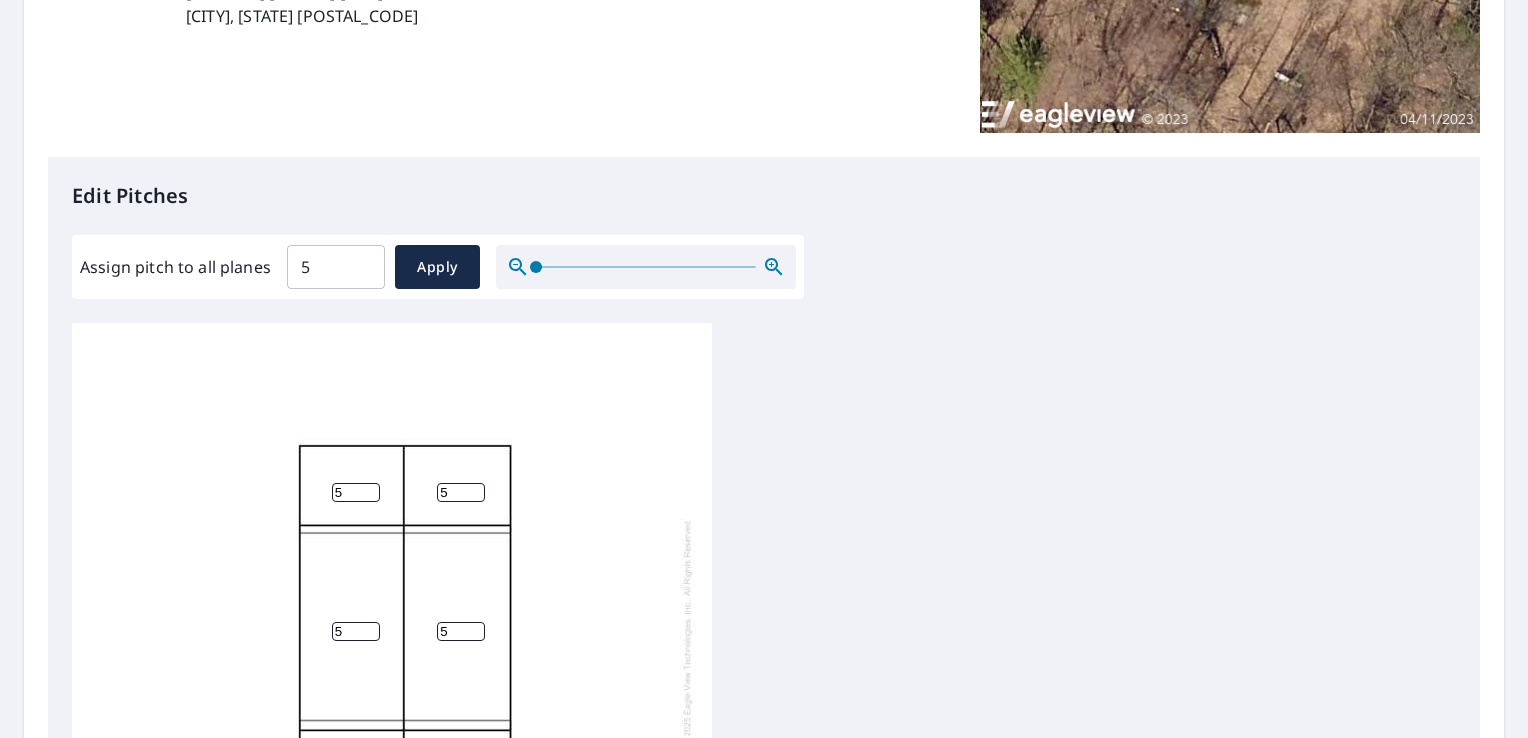 scroll, scrollTop: 0, scrollLeft: 0, axis: both 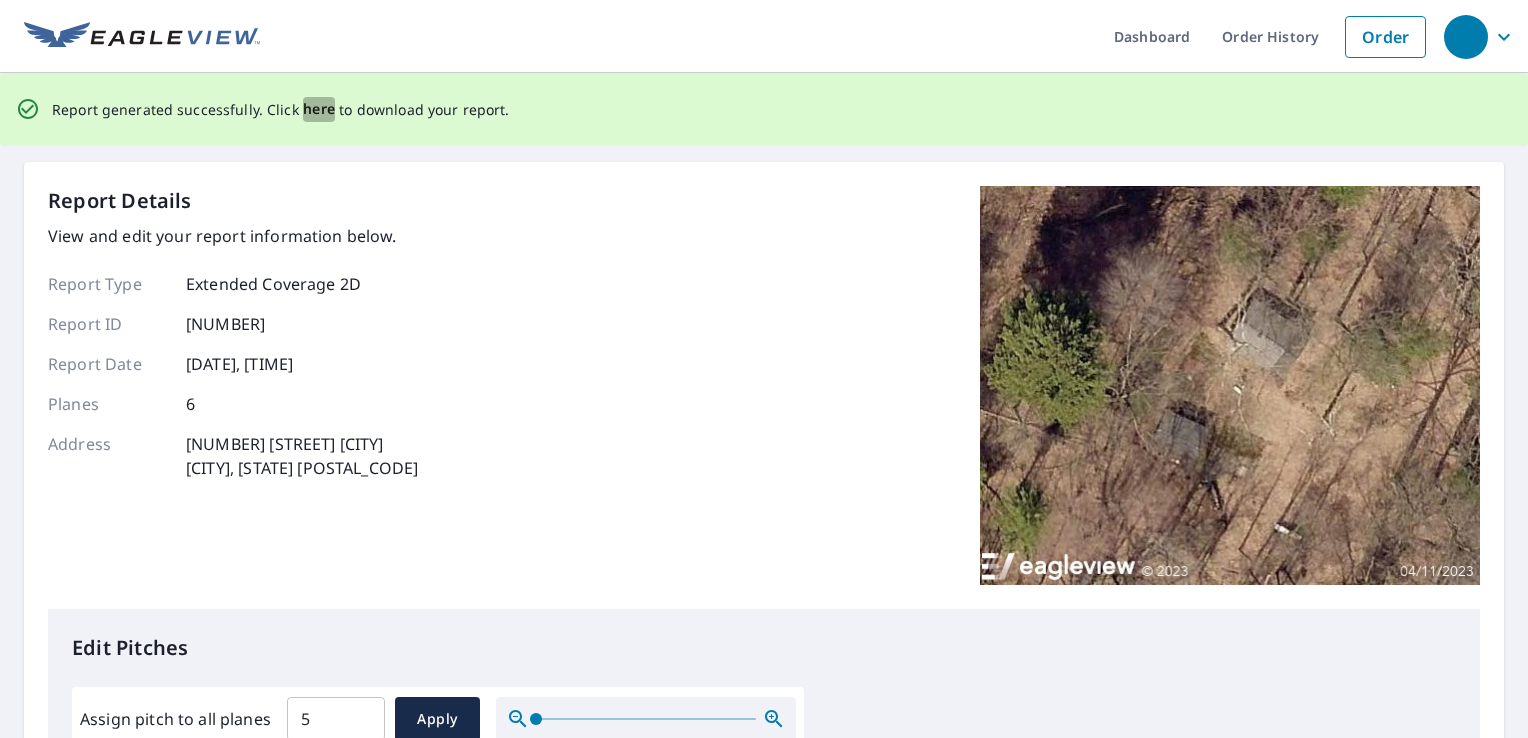 click on "here" at bounding box center [319, 109] 